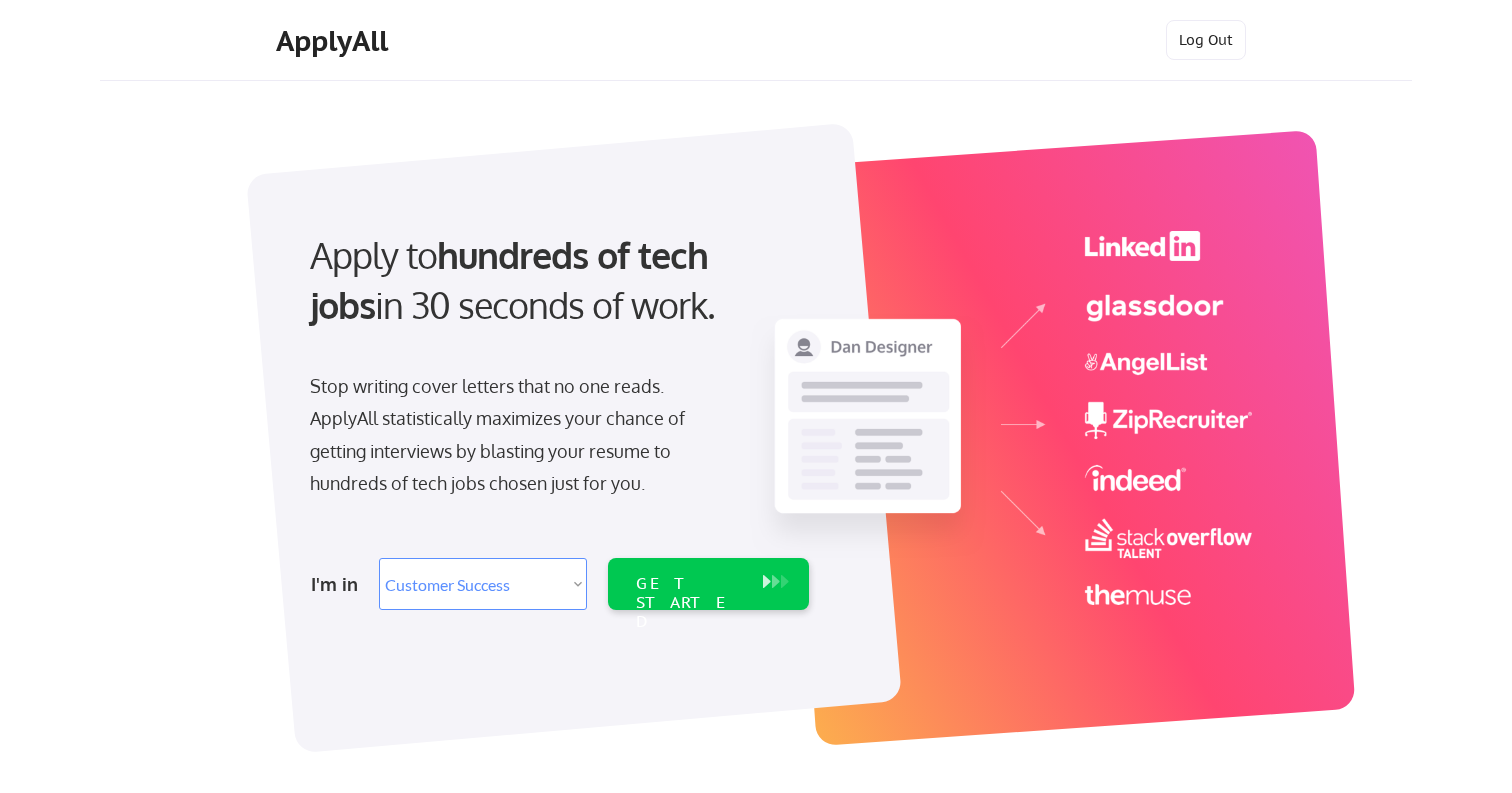 select on ""sales"" 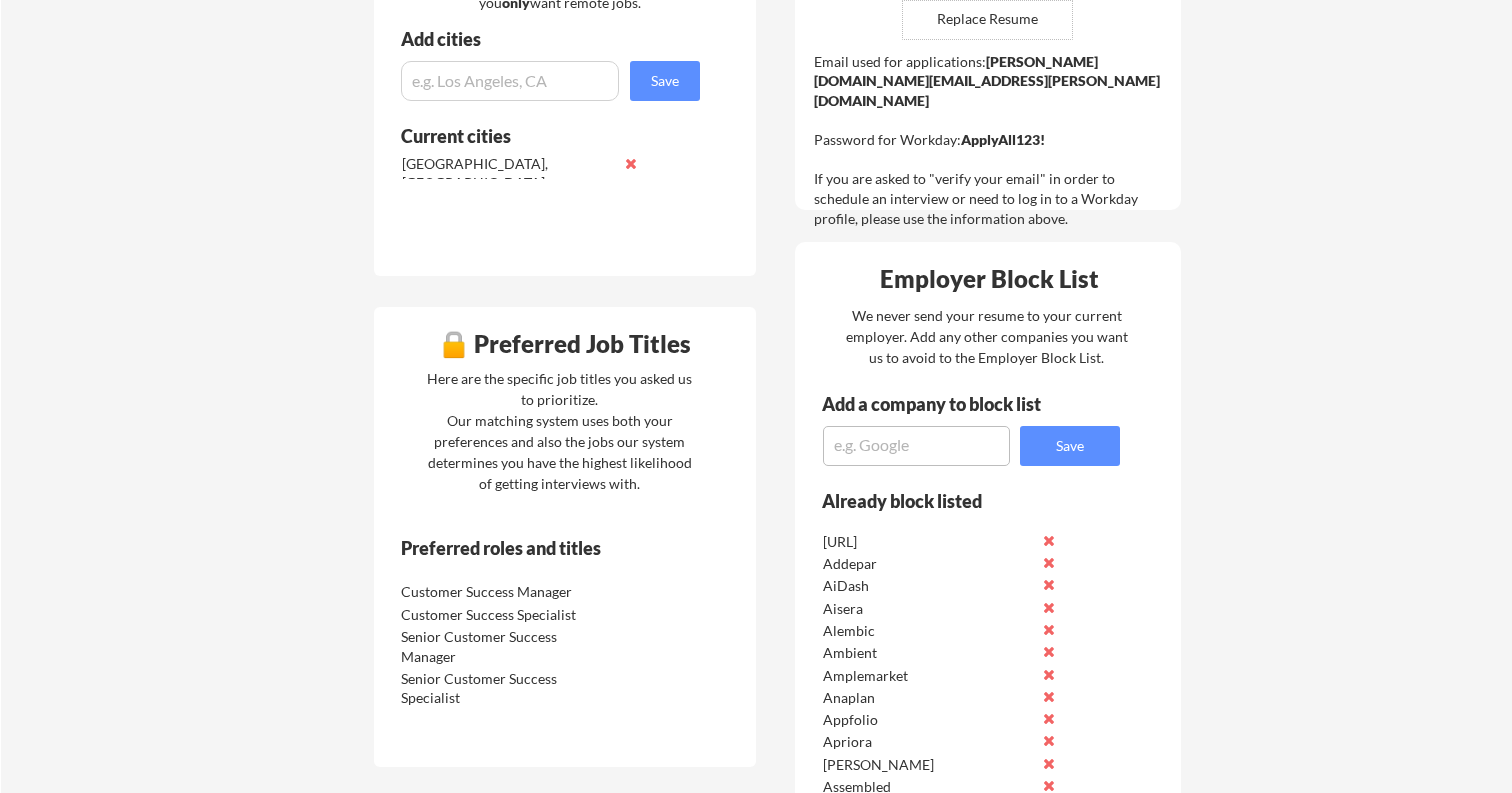 scroll, scrollTop: 552, scrollLeft: 0, axis: vertical 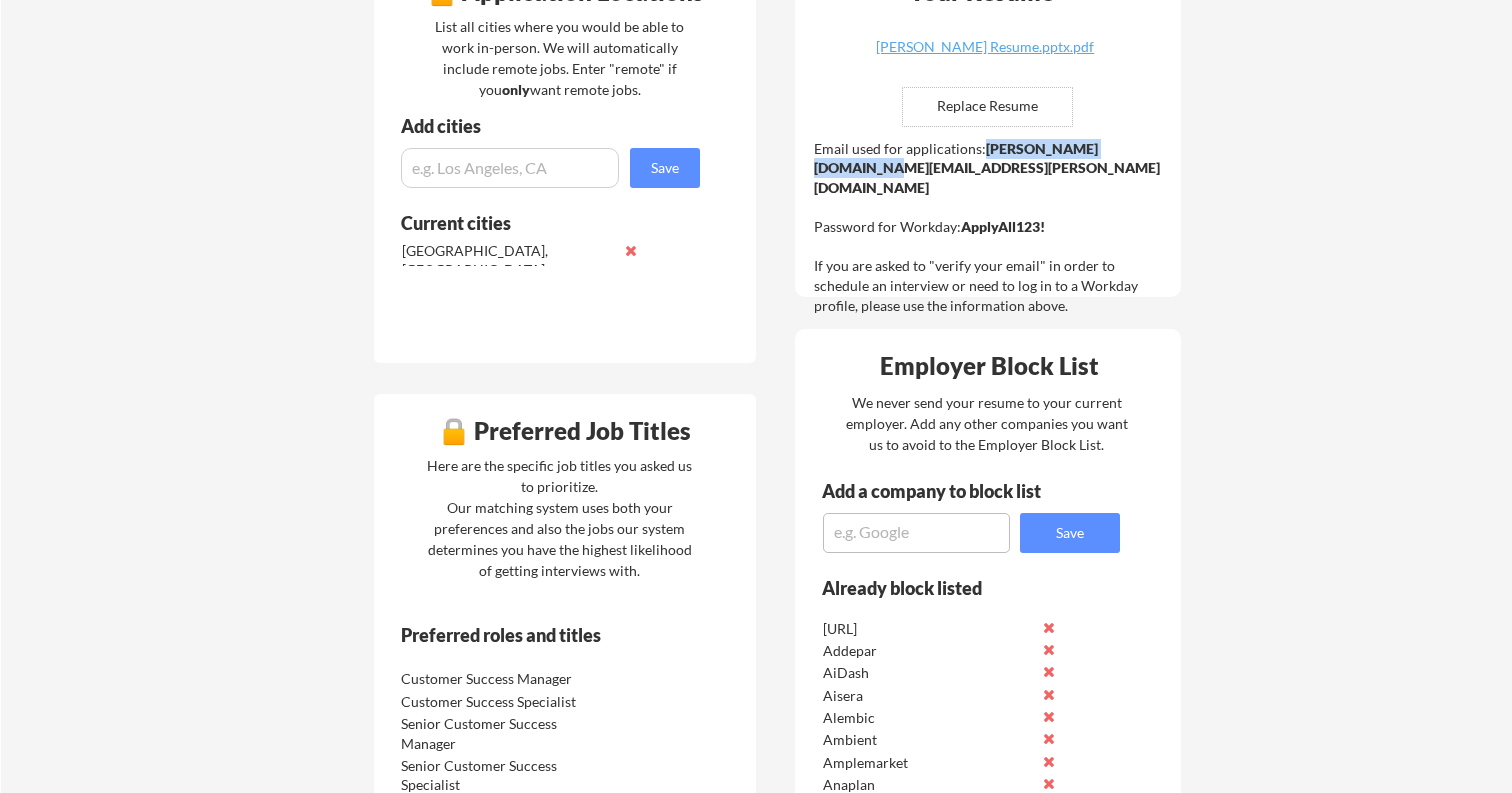 drag, startPoint x: 985, startPoint y: 150, endPoint x: 1157, endPoint y: 148, distance: 172.01163 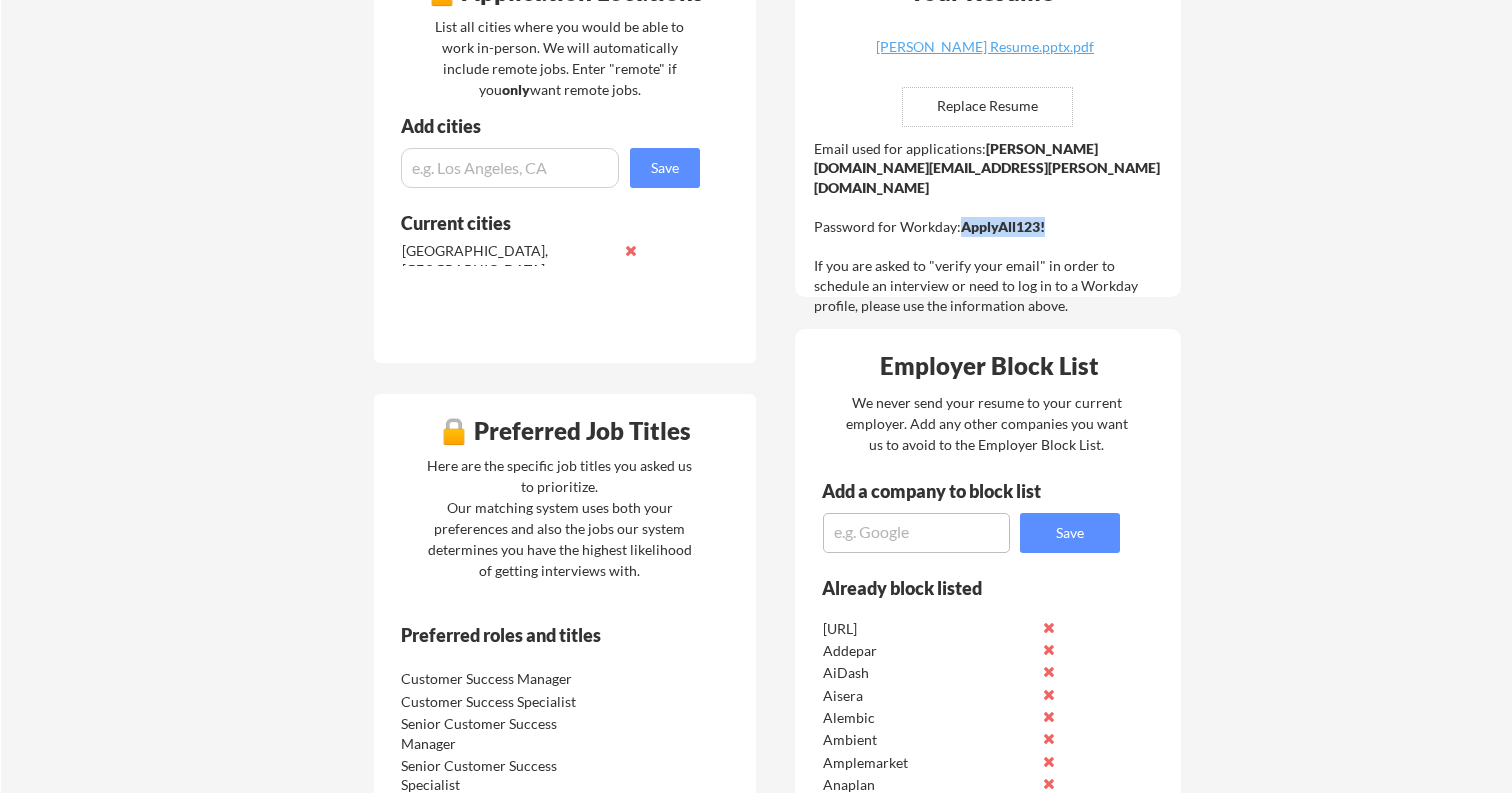 drag, startPoint x: 960, startPoint y: 183, endPoint x: 1077, endPoint y: 185, distance: 117.01709 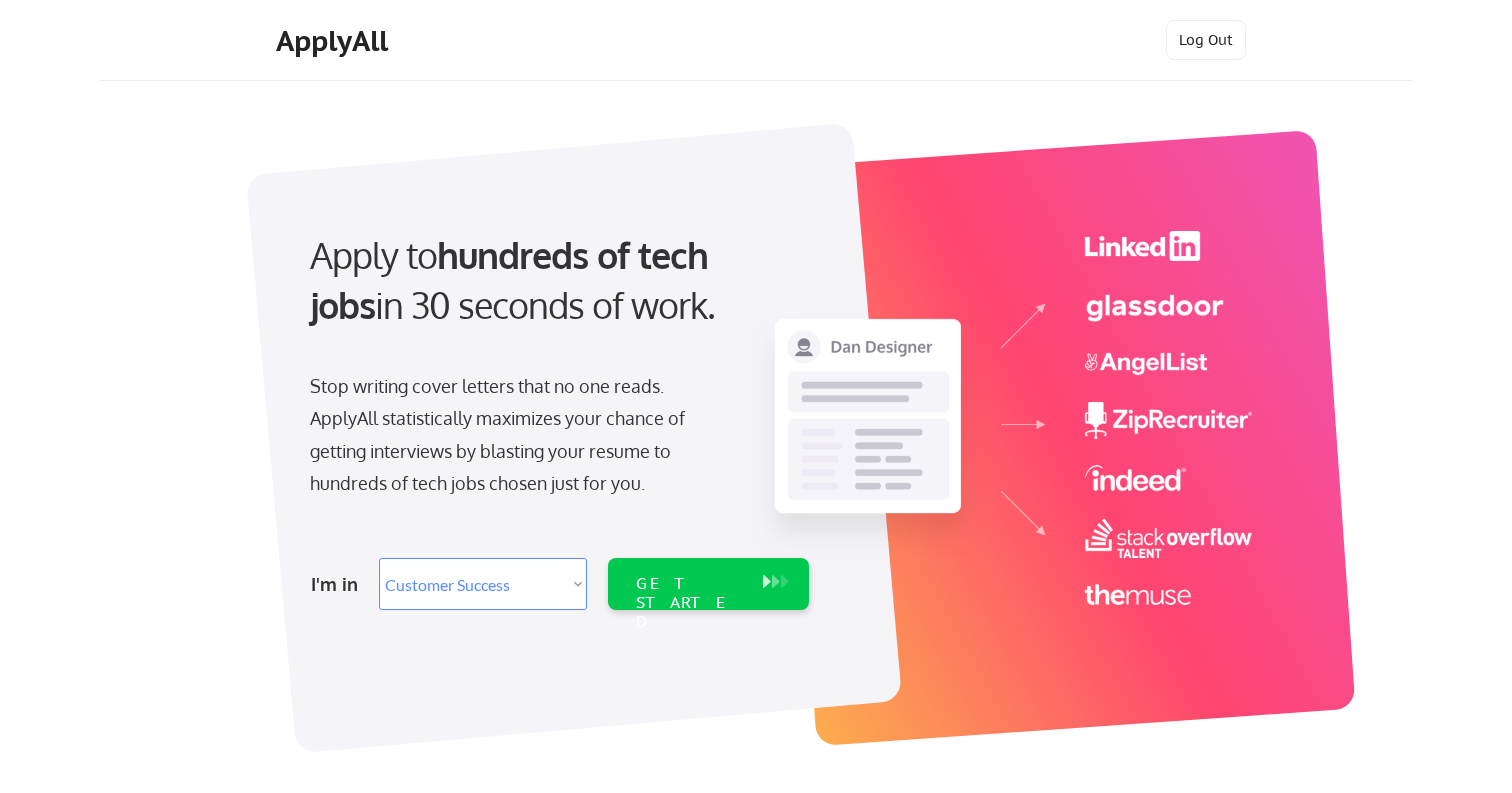 select on ""sales"" 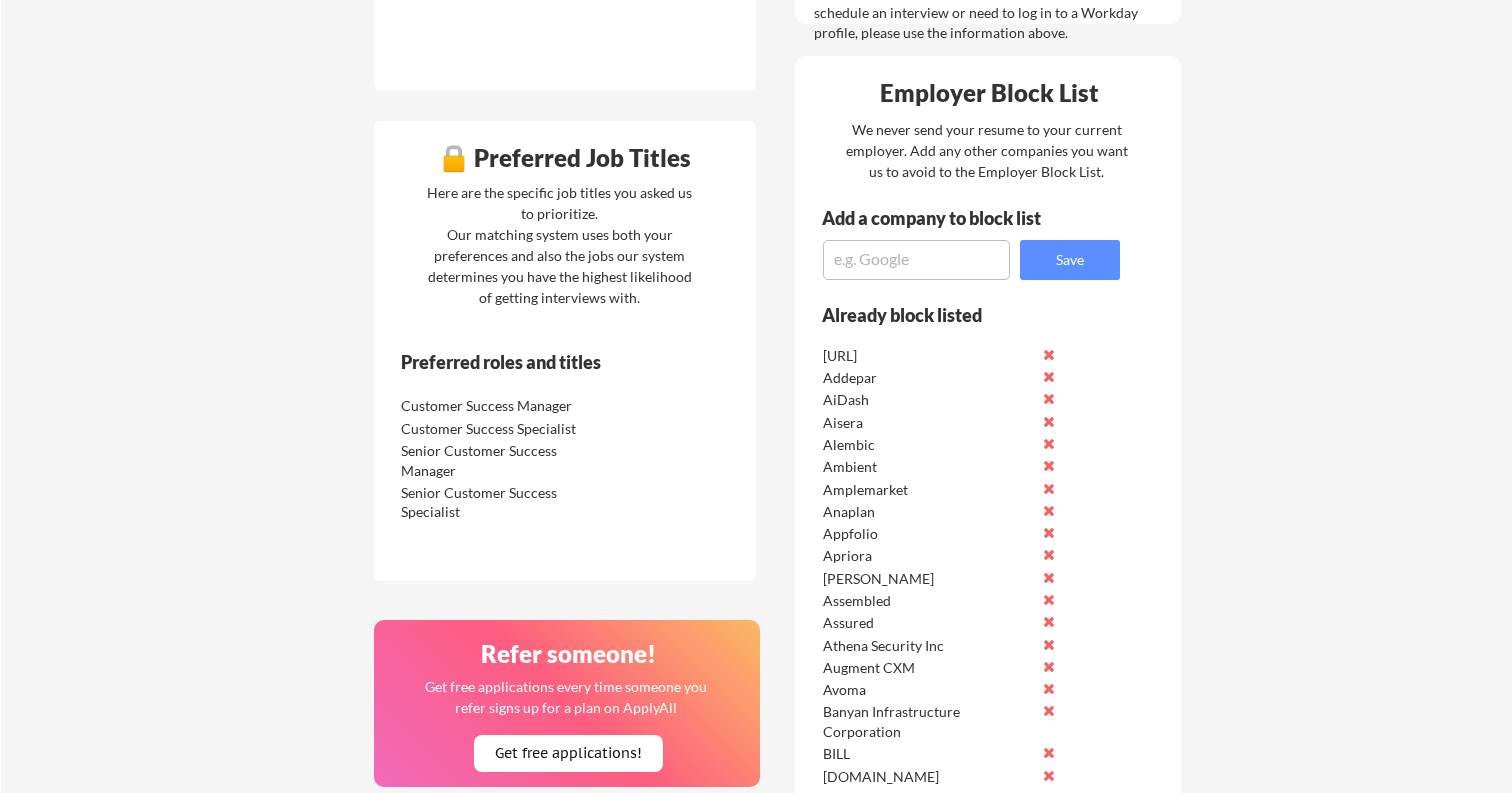 scroll, scrollTop: 750, scrollLeft: 0, axis: vertical 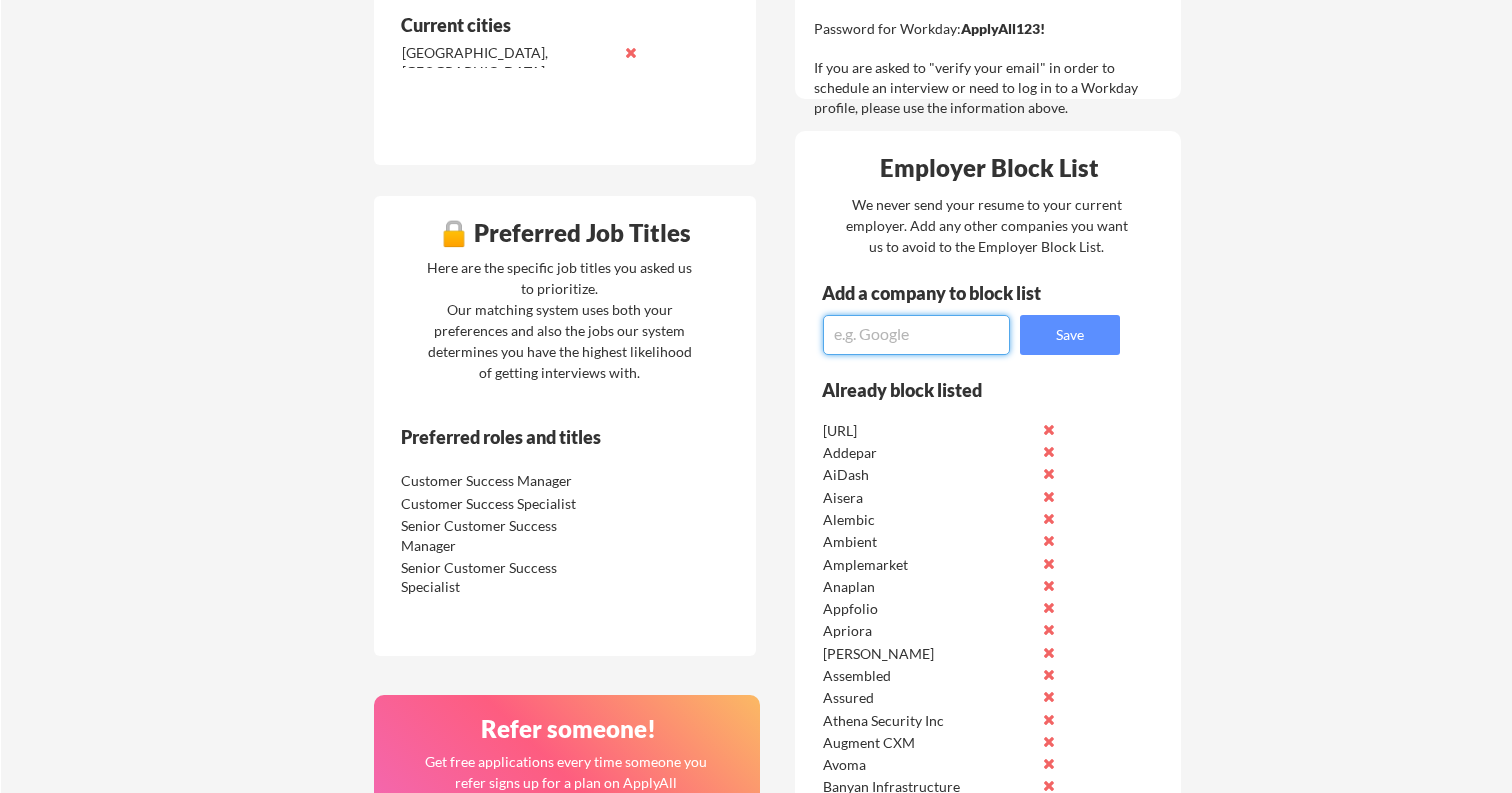 click at bounding box center [916, 335] 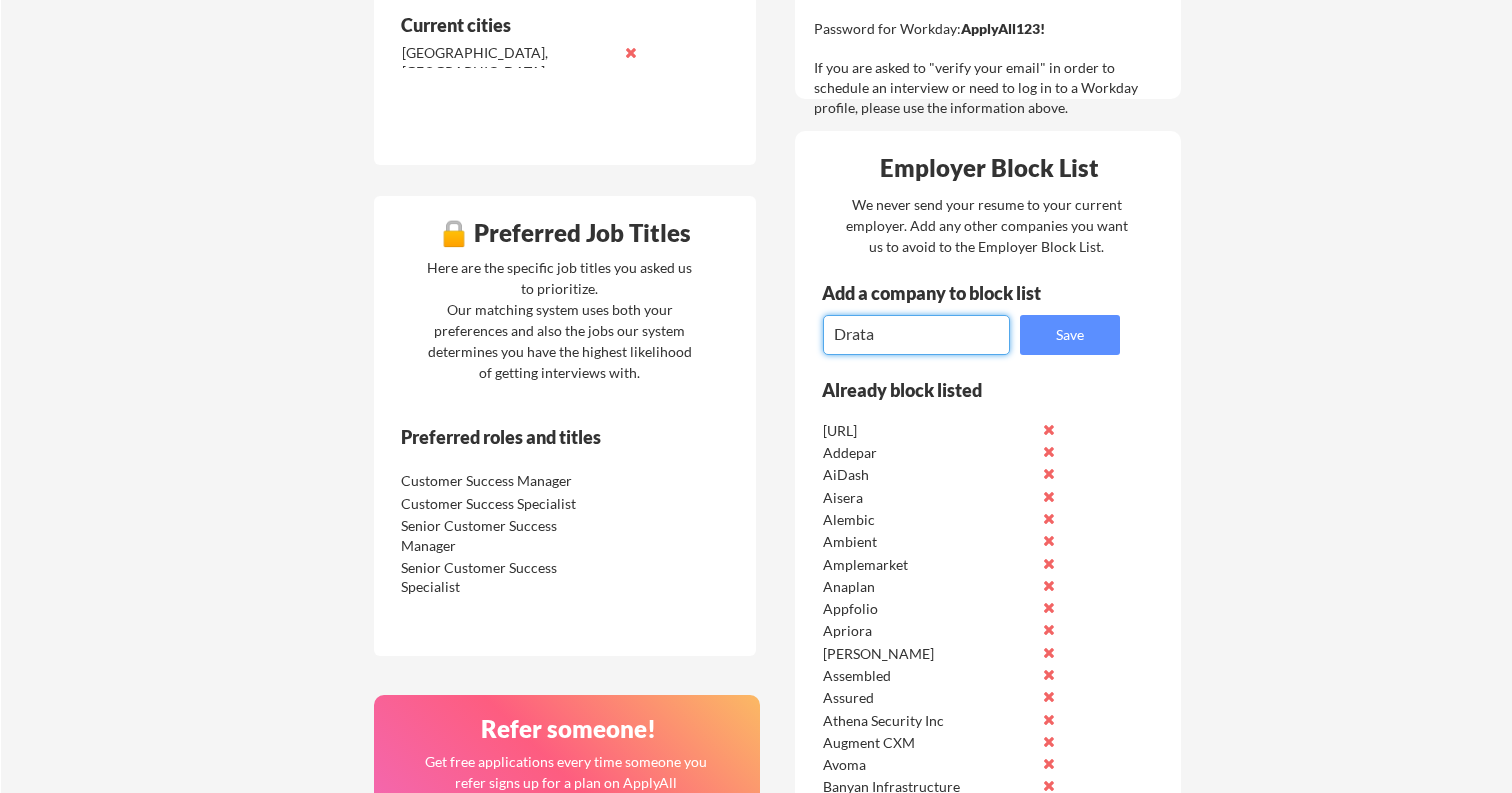 type on "Drata" 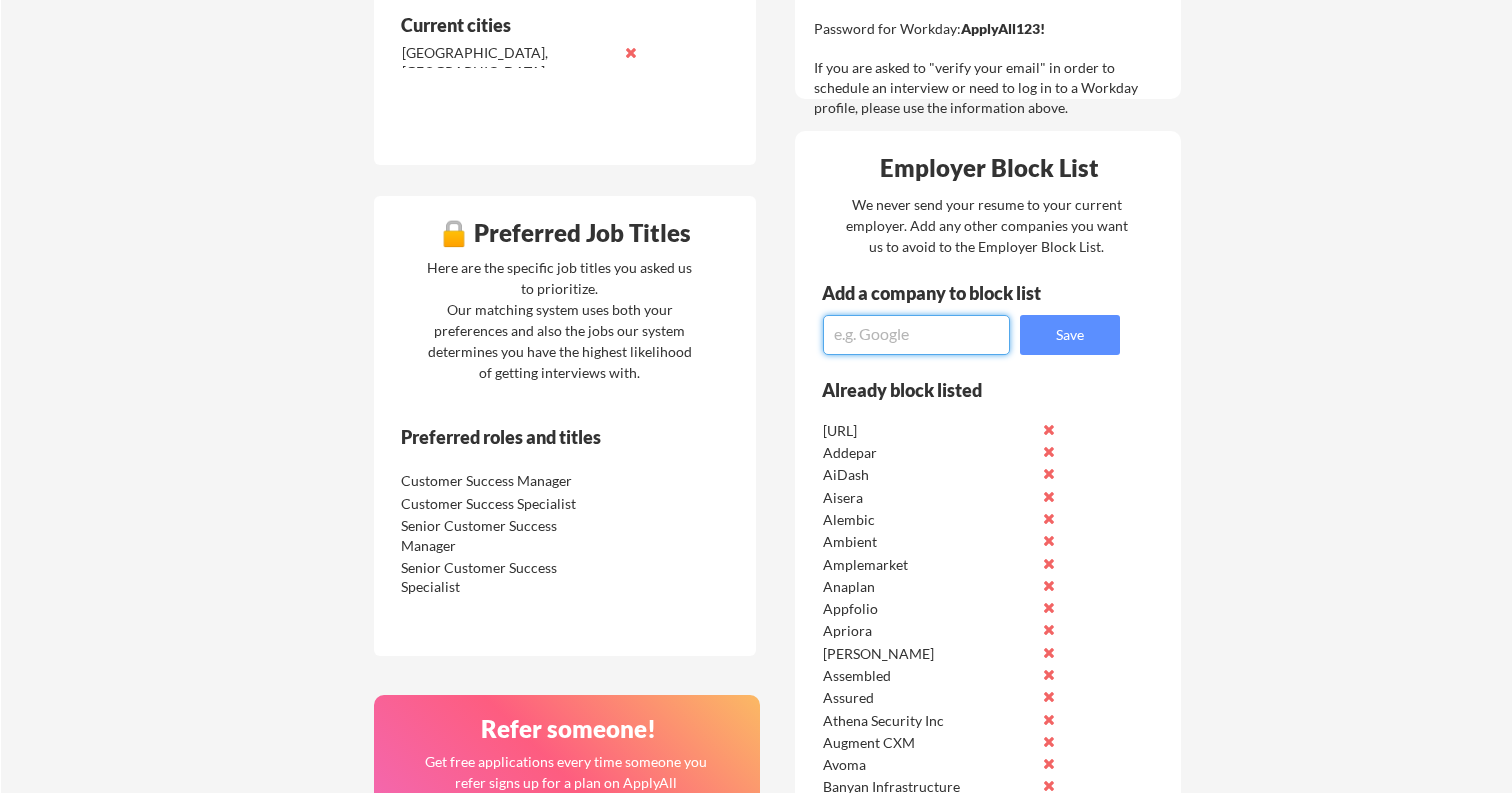 click at bounding box center [916, 335] 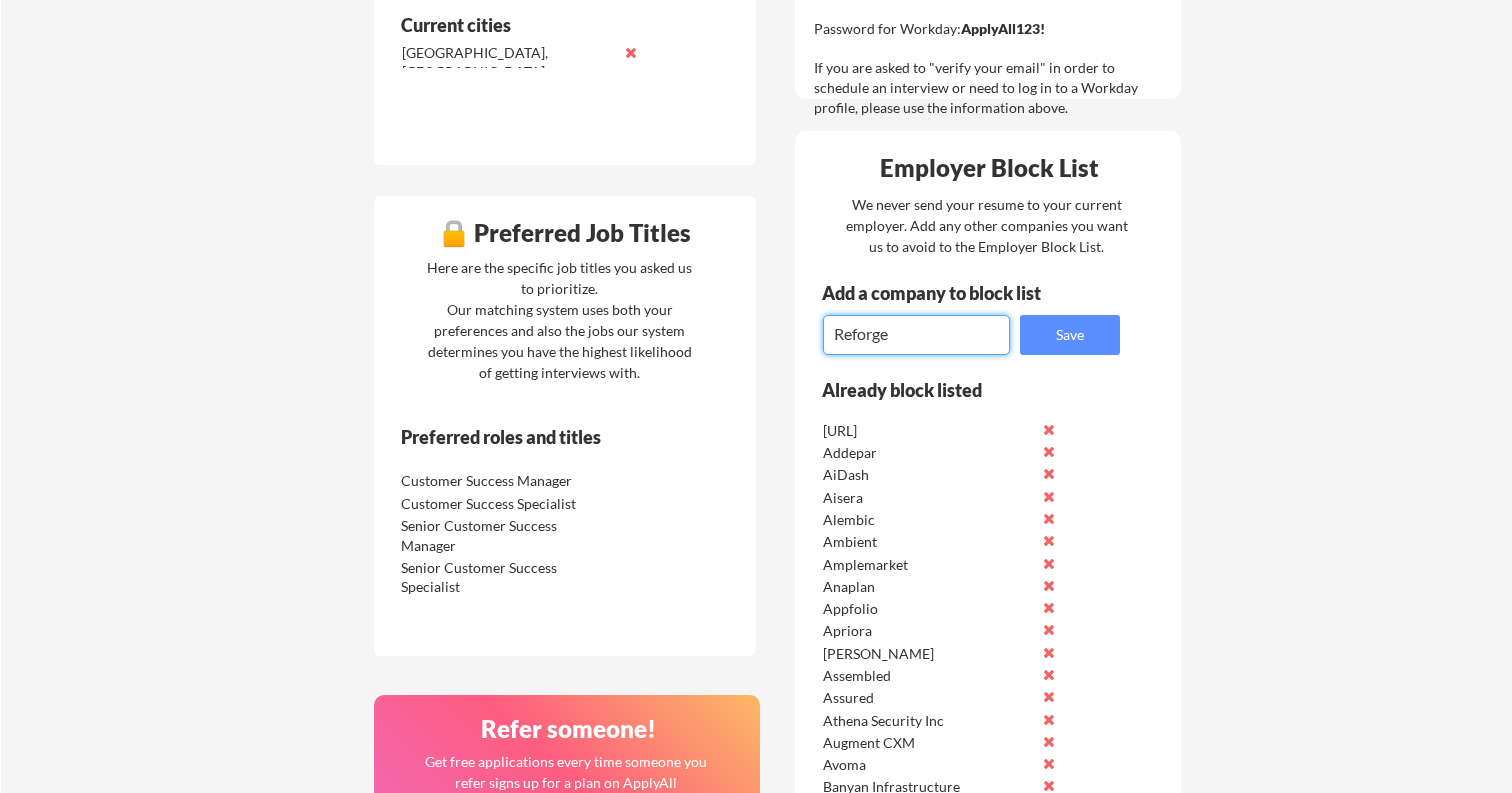 type on "Reforge" 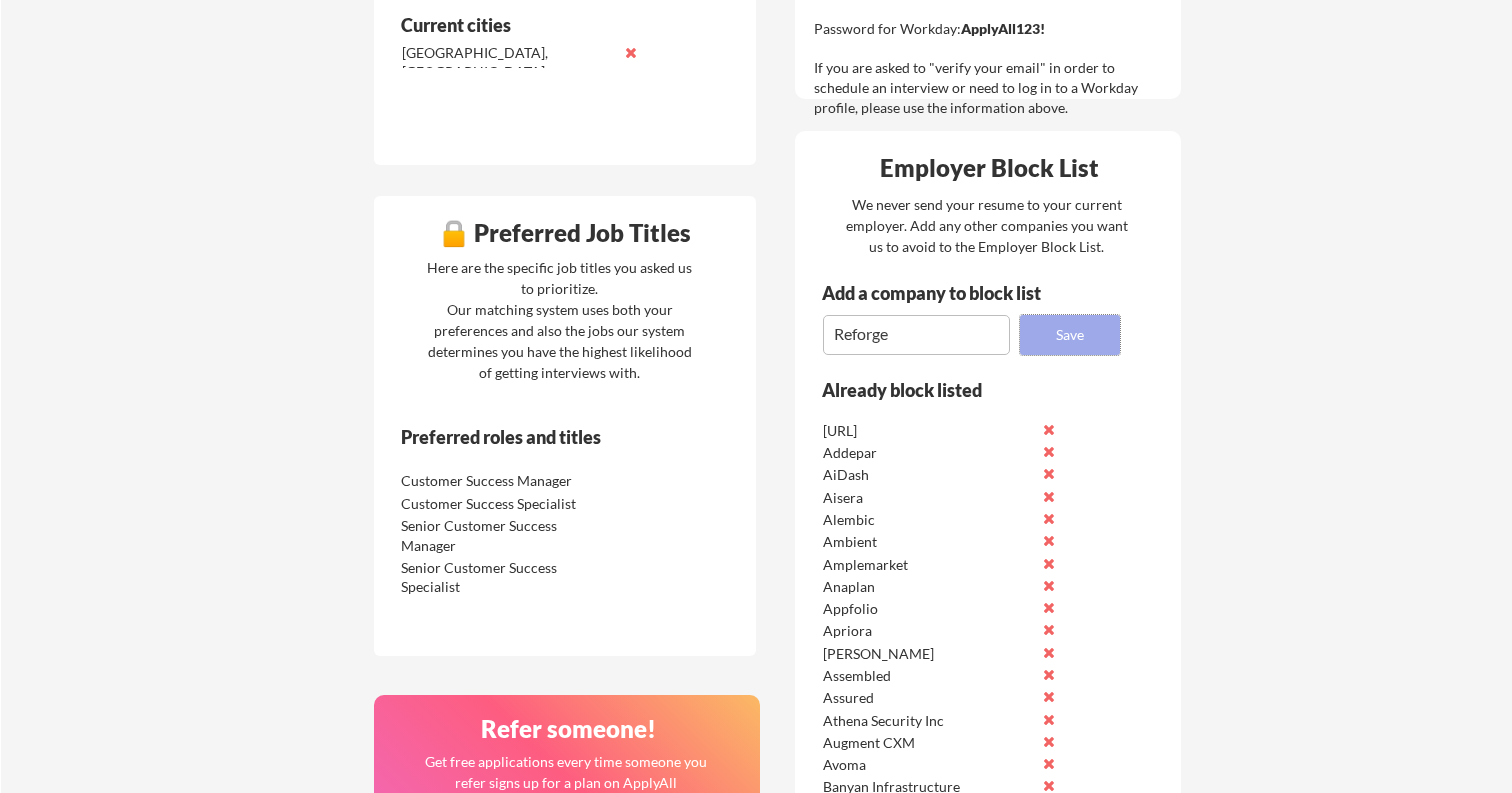 click on "Save" at bounding box center (1070, 335) 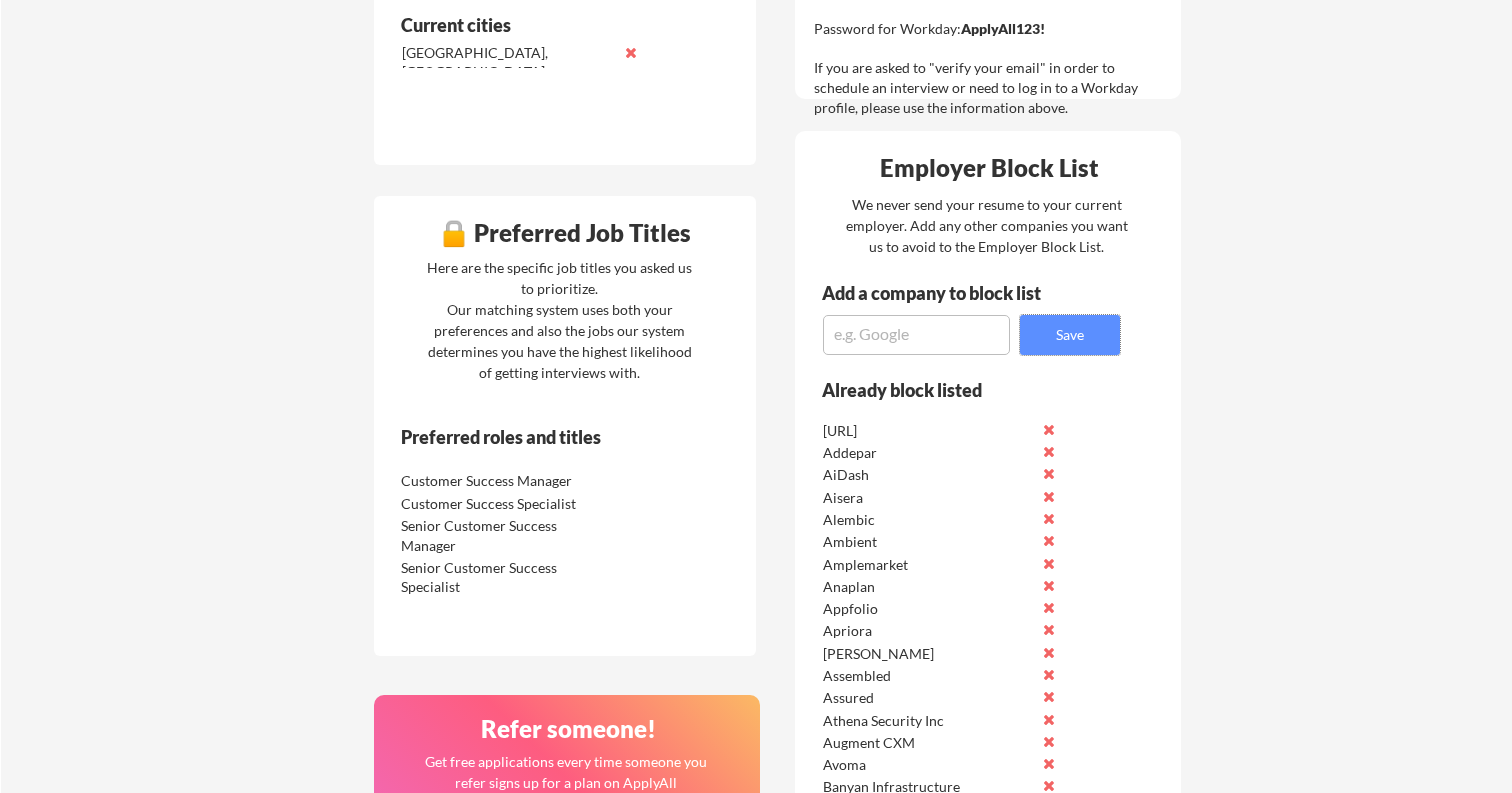 click at bounding box center [916, 335] 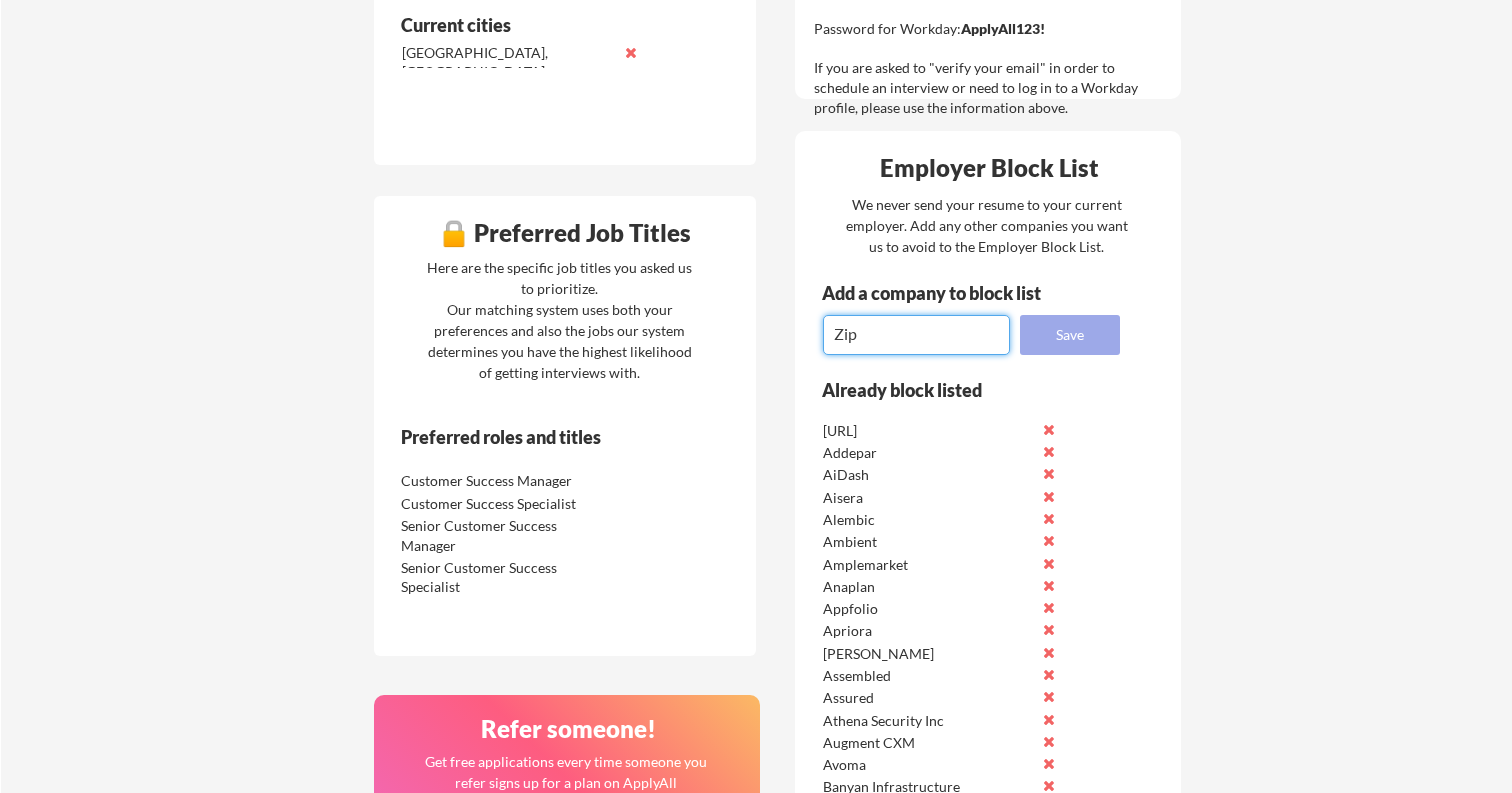 type on "Zip" 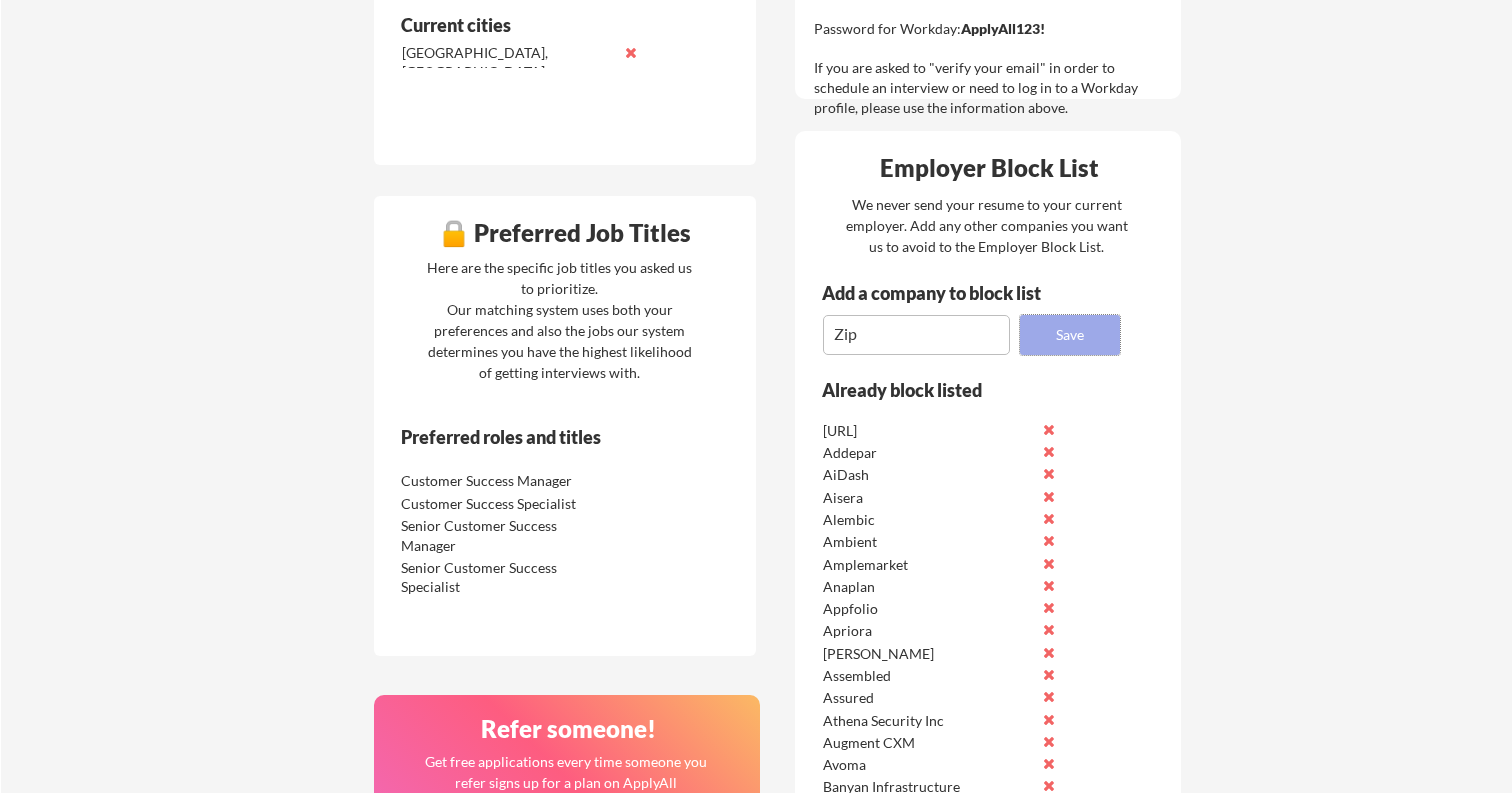 click on "Save" at bounding box center [1070, 335] 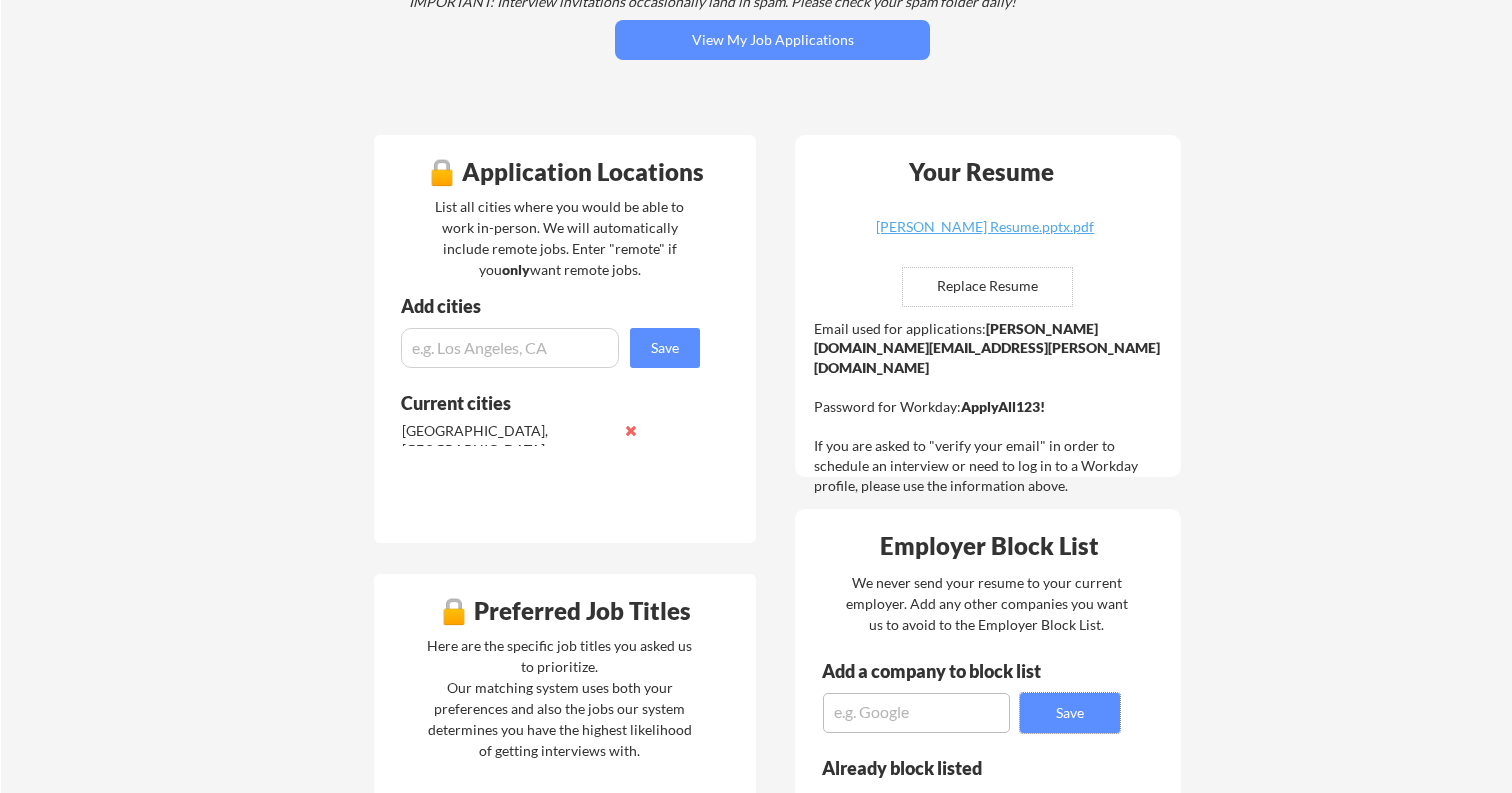 scroll, scrollTop: 581, scrollLeft: 0, axis: vertical 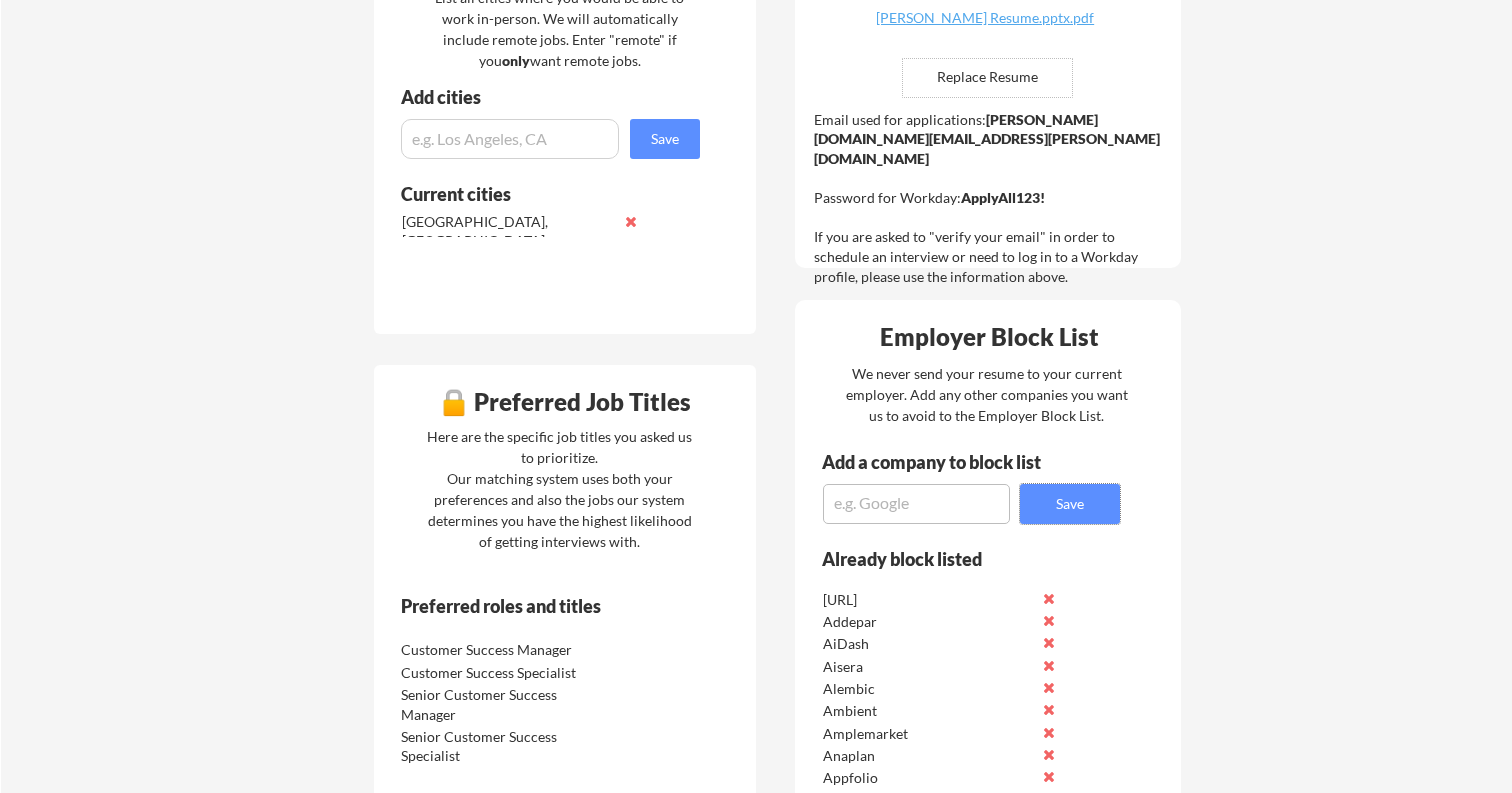 click at bounding box center (916, 504) 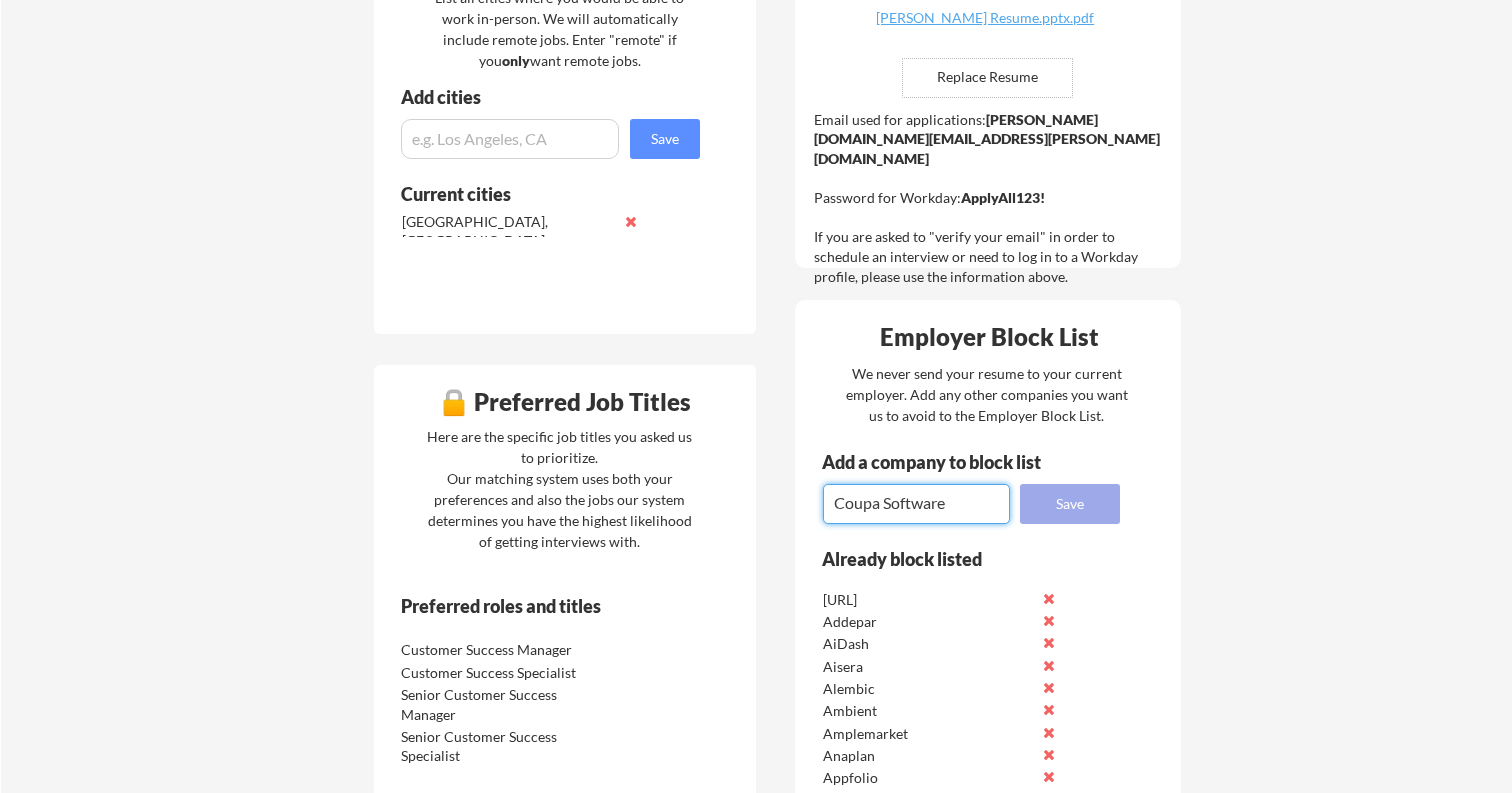 type on "Coupa Software" 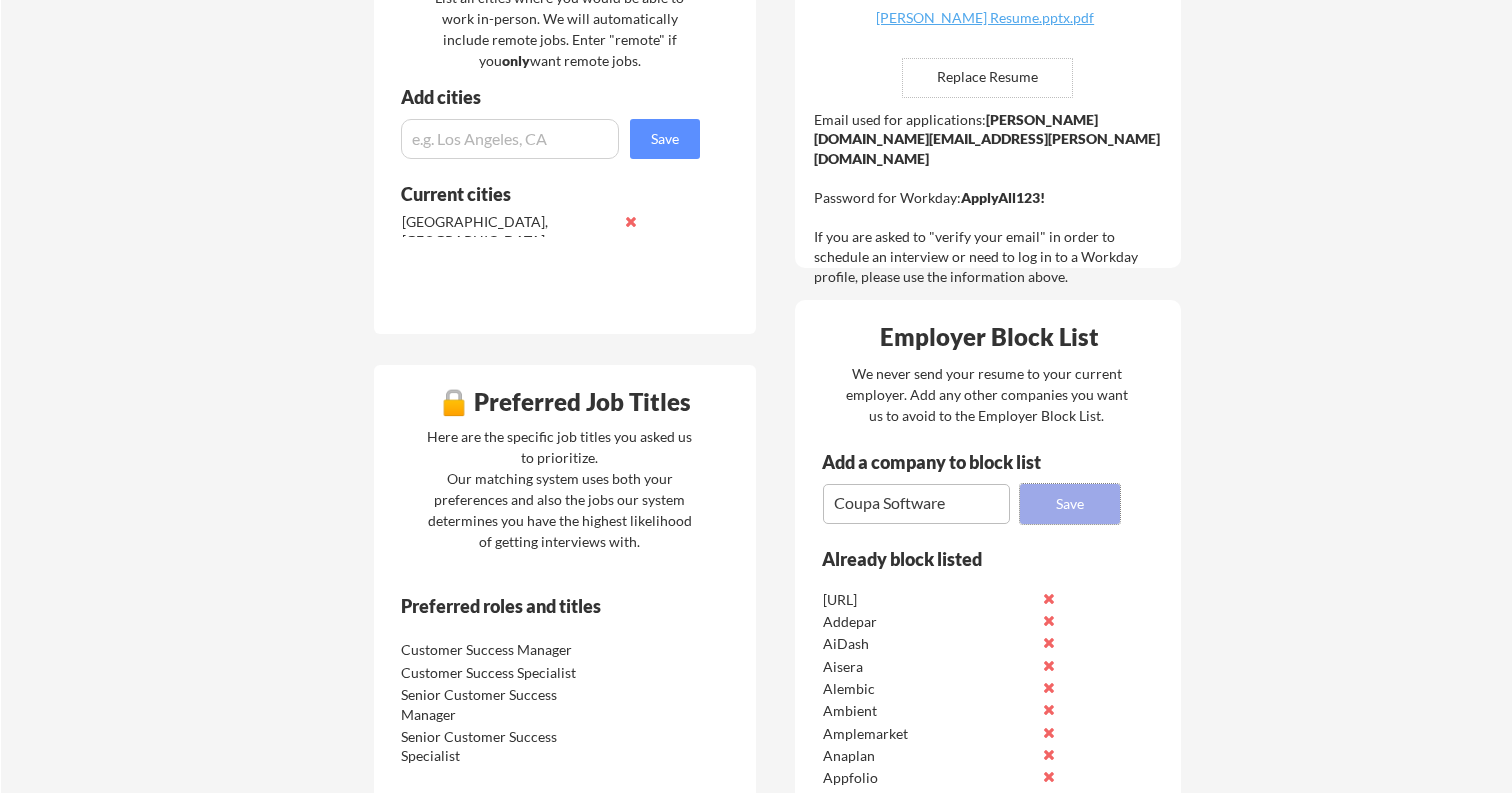 click on "Save" at bounding box center (1070, 504) 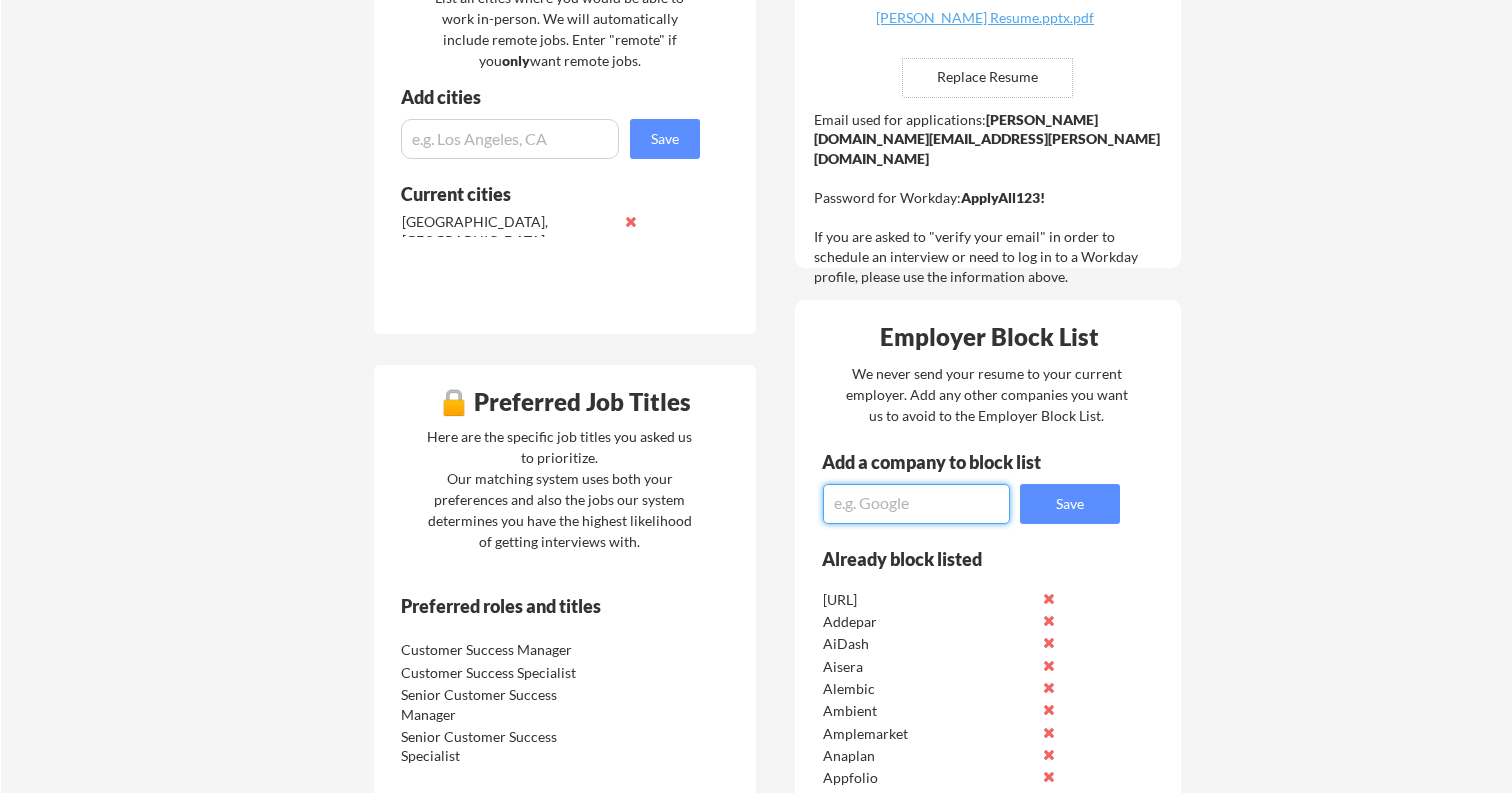 click at bounding box center (916, 504) 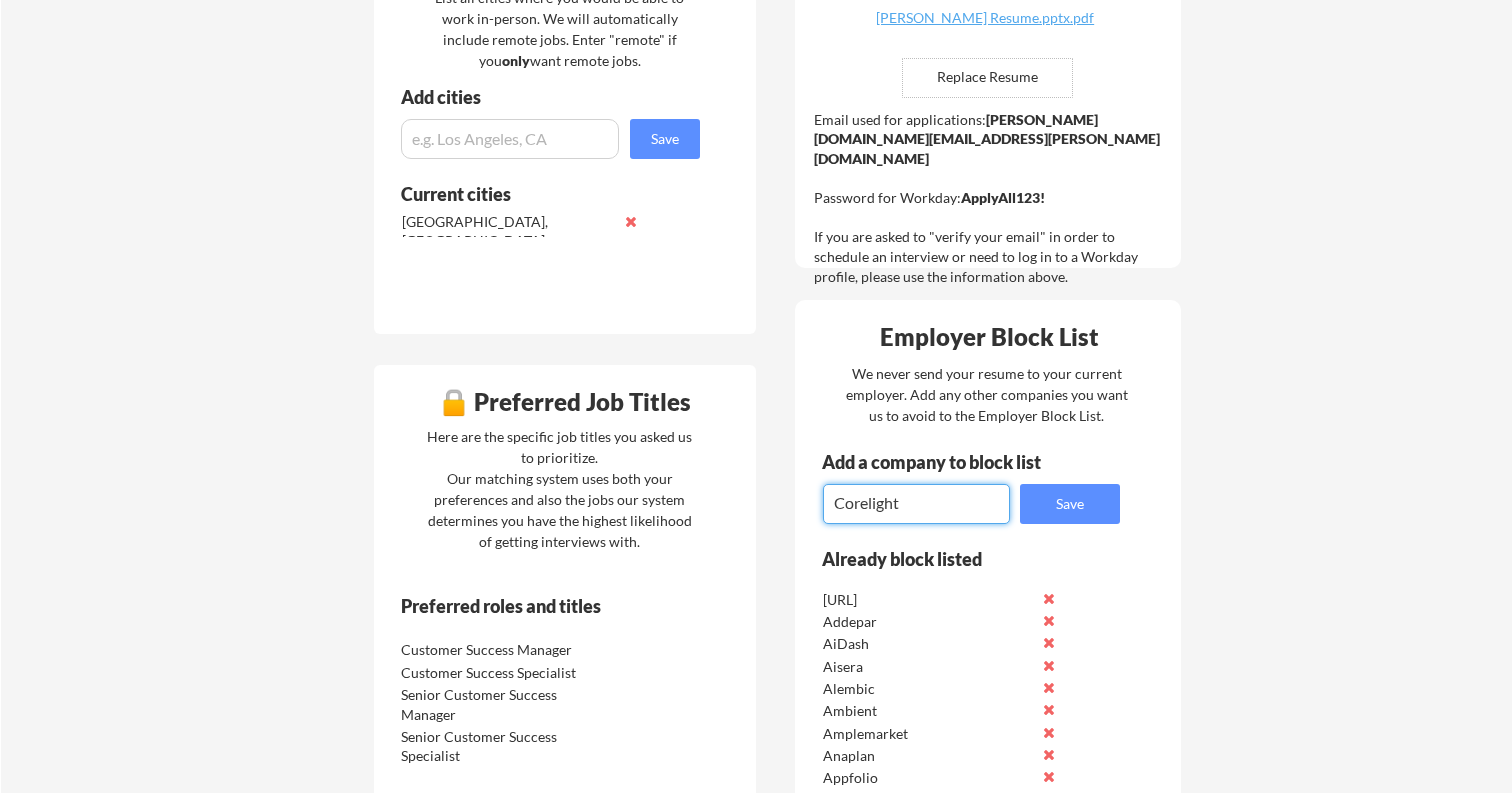 type on "Corelight" 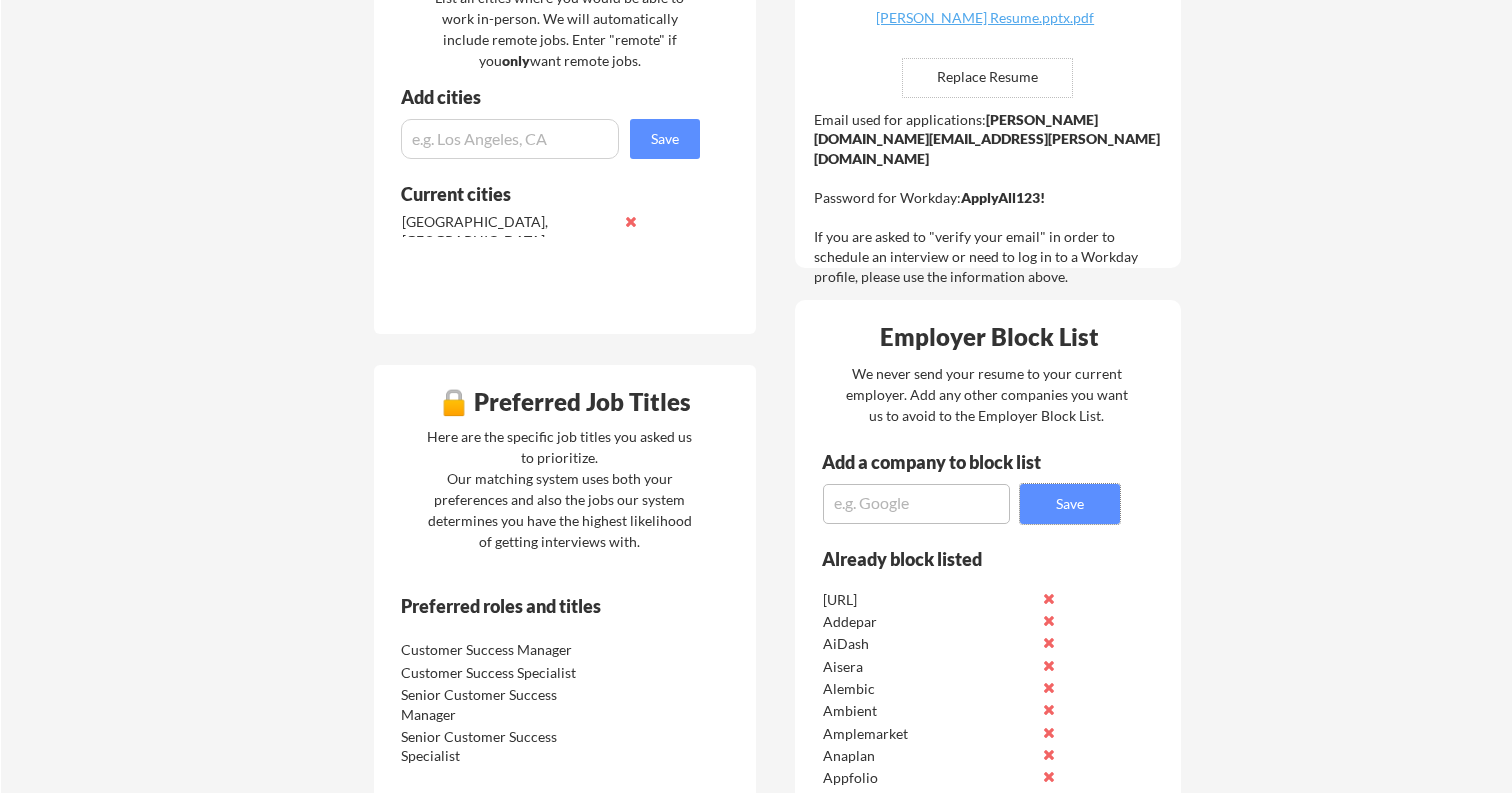 click at bounding box center (916, 504) 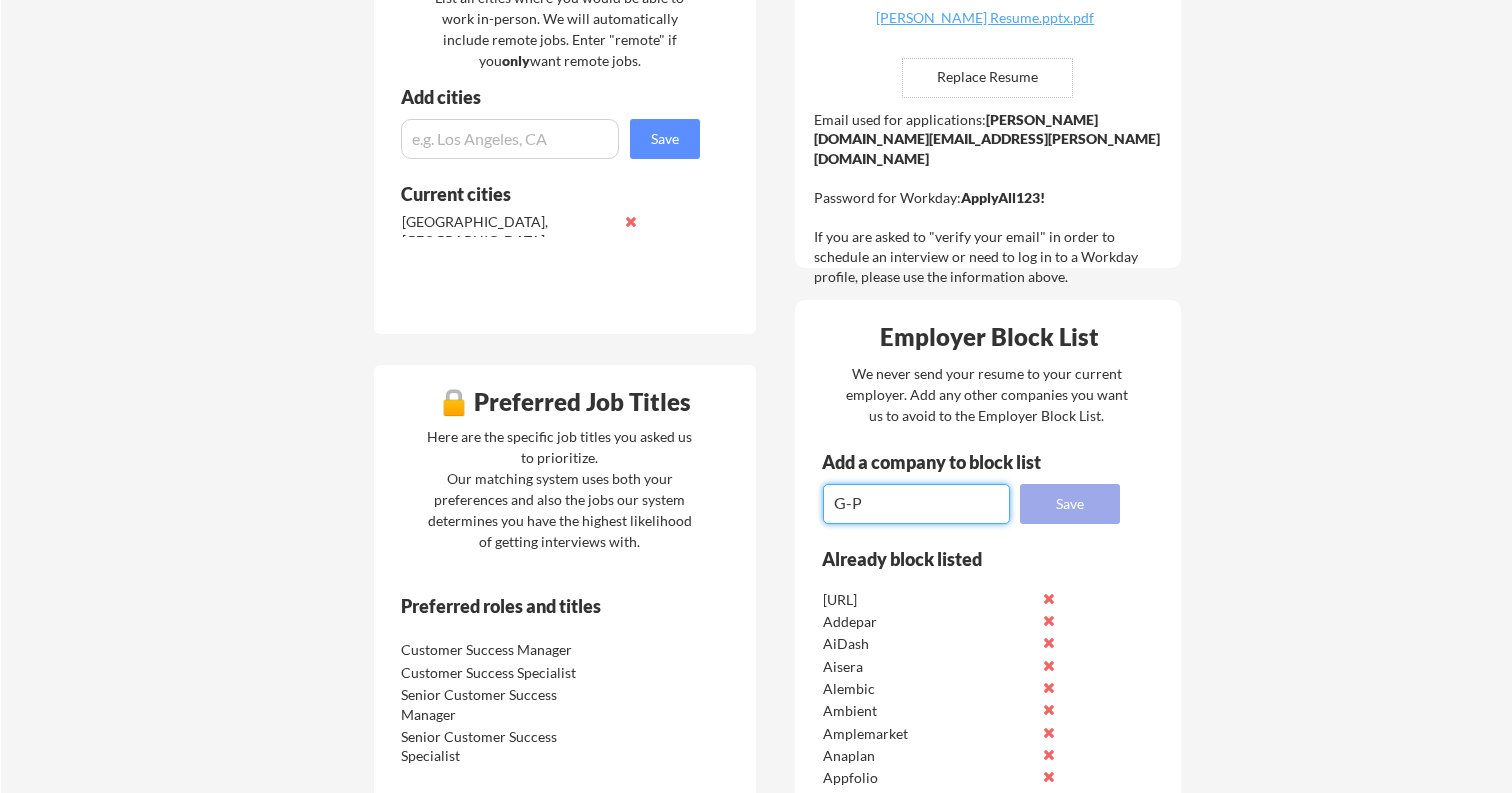 type on "G-P" 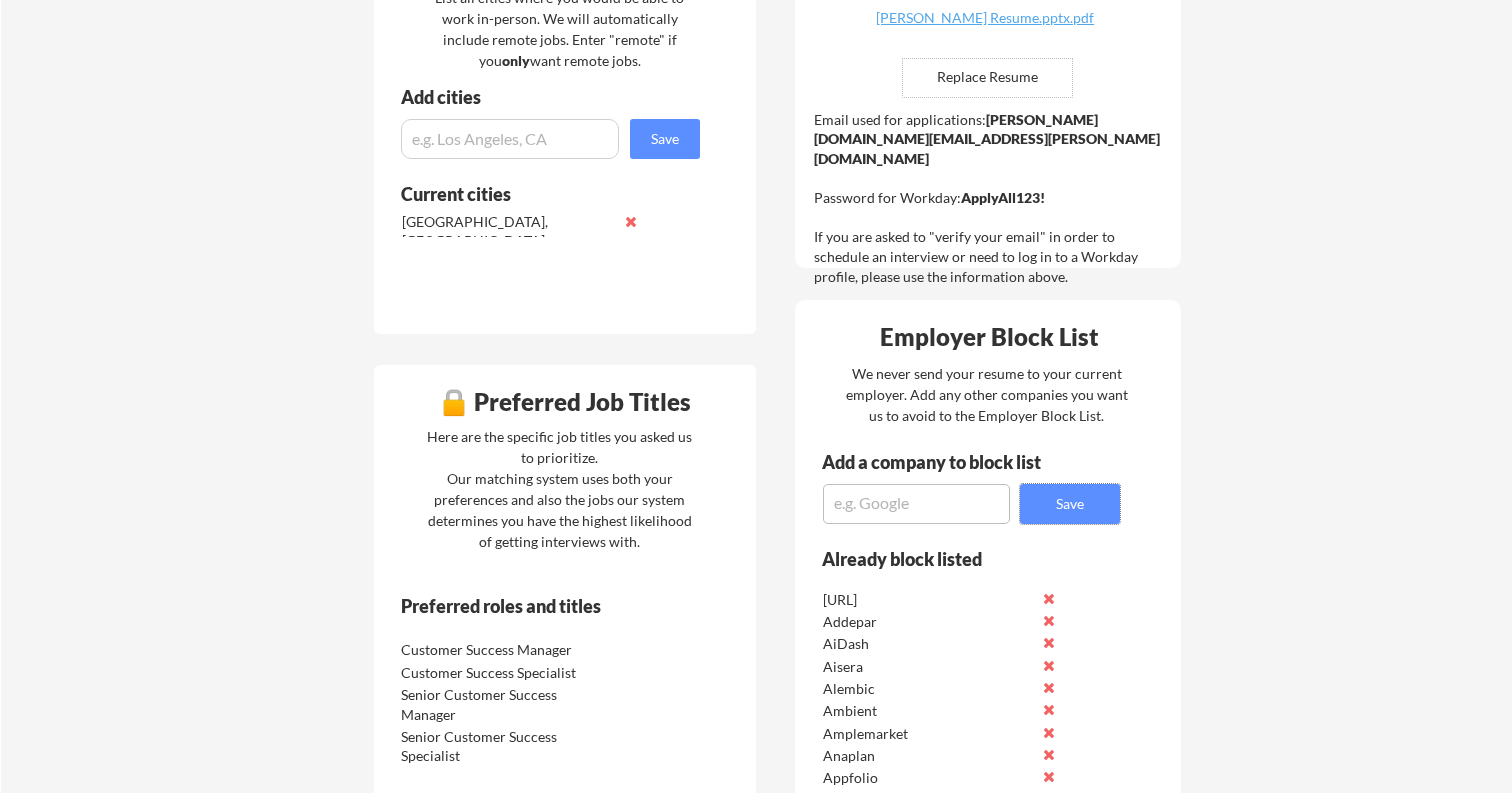 click at bounding box center [916, 504] 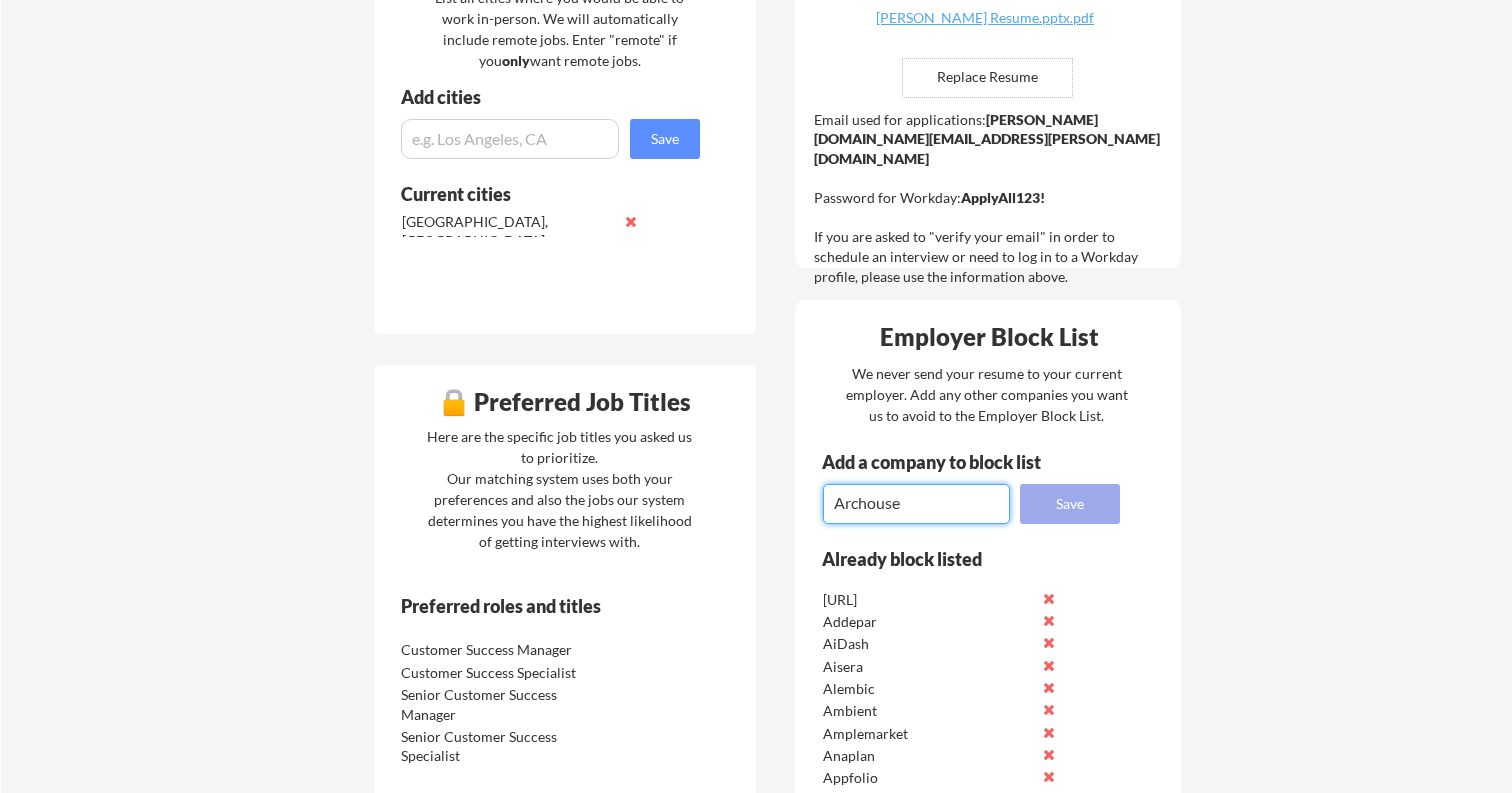 type on "Archouse" 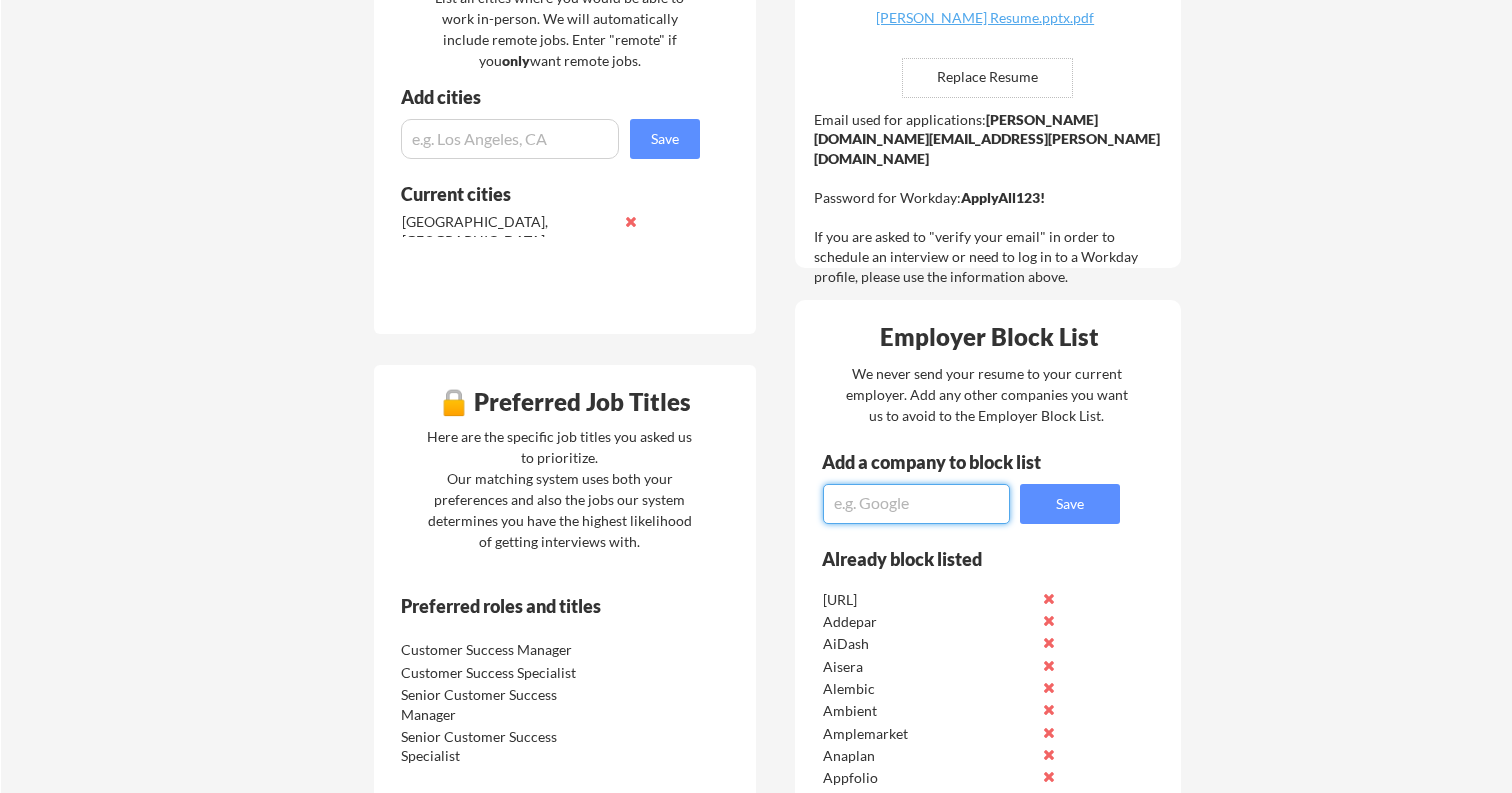 click at bounding box center (916, 504) 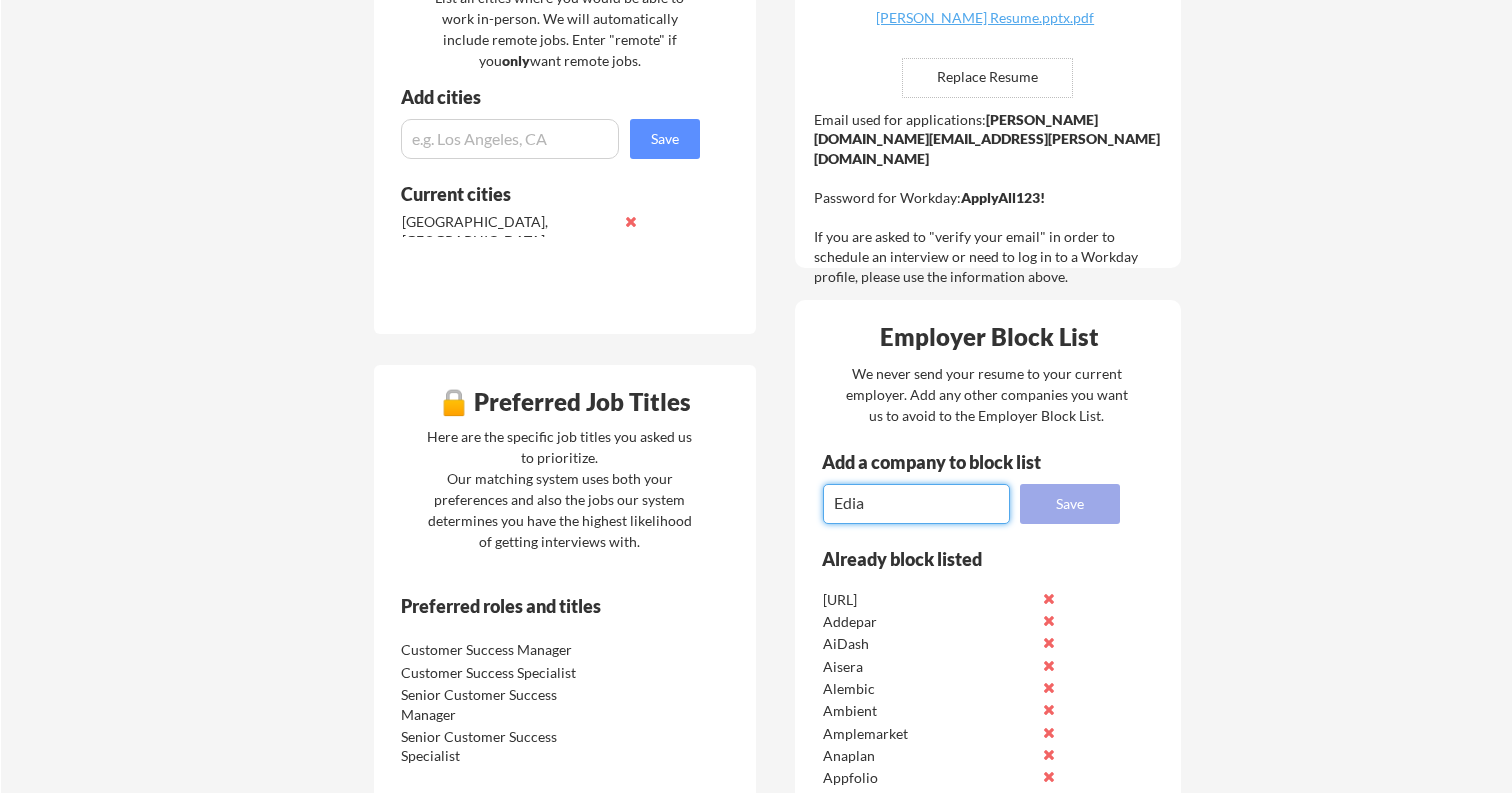 type on "Edia" 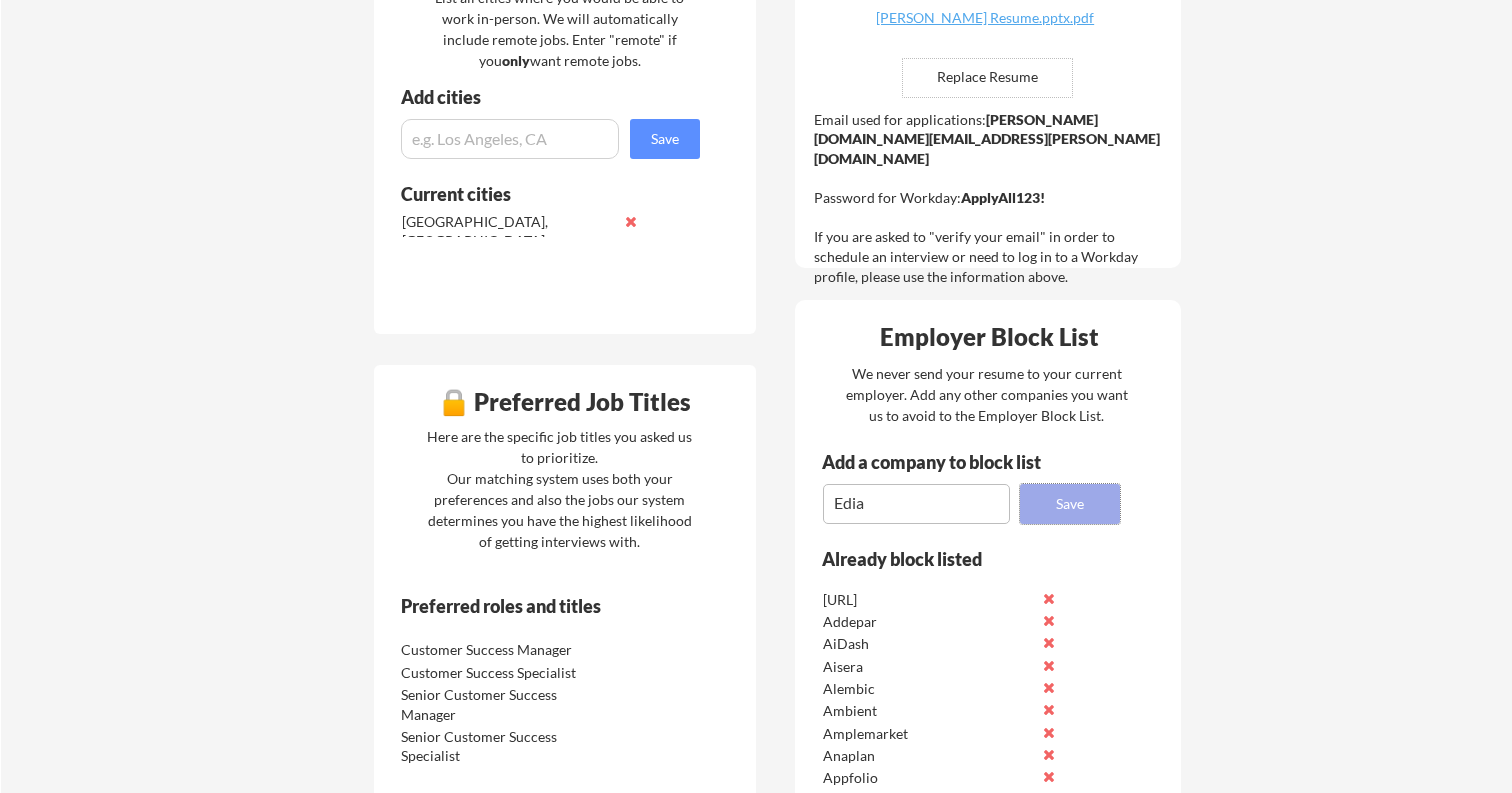 click on "Save" at bounding box center [1070, 504] 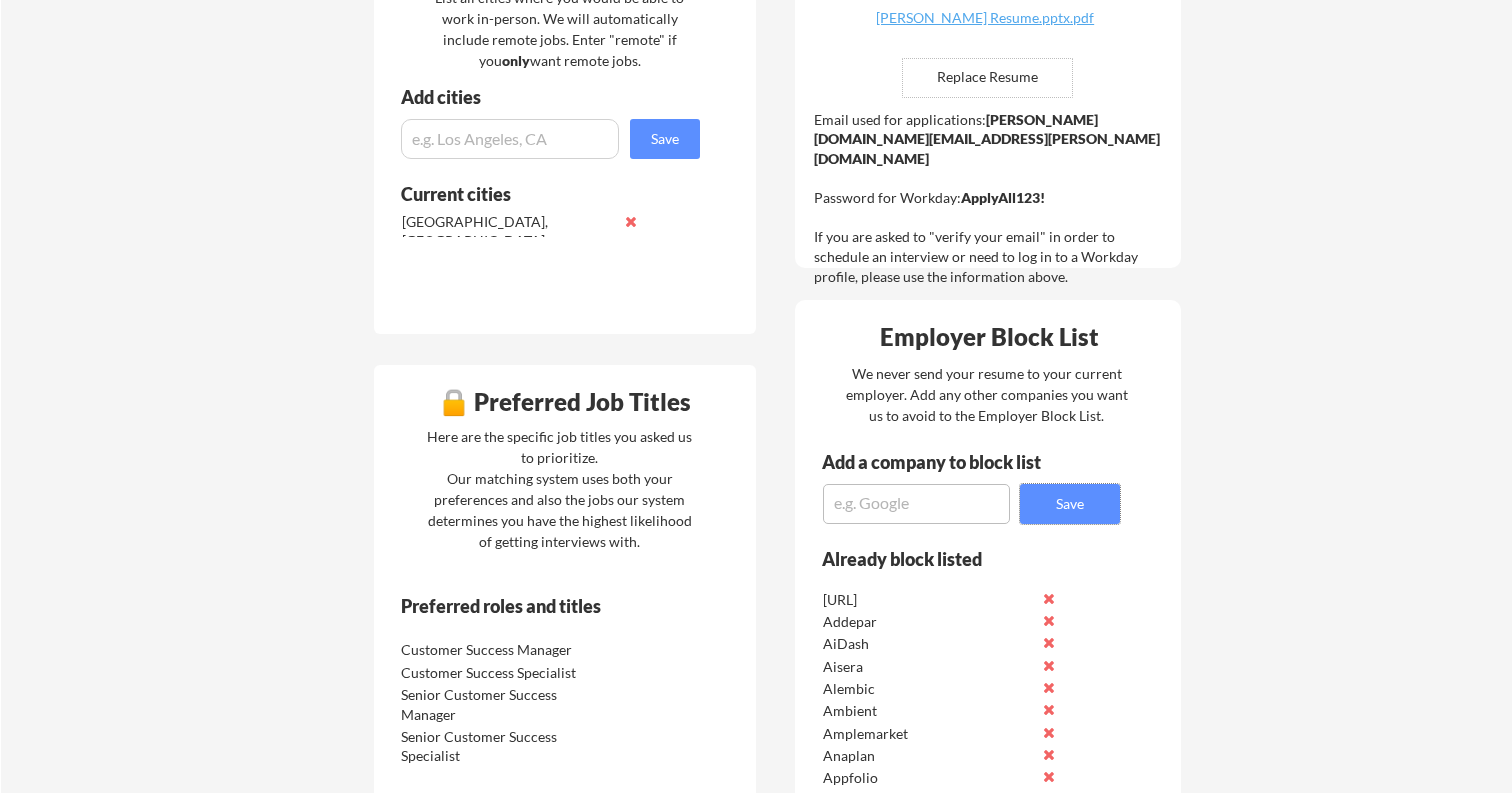 click at bounding box center [916, 504] 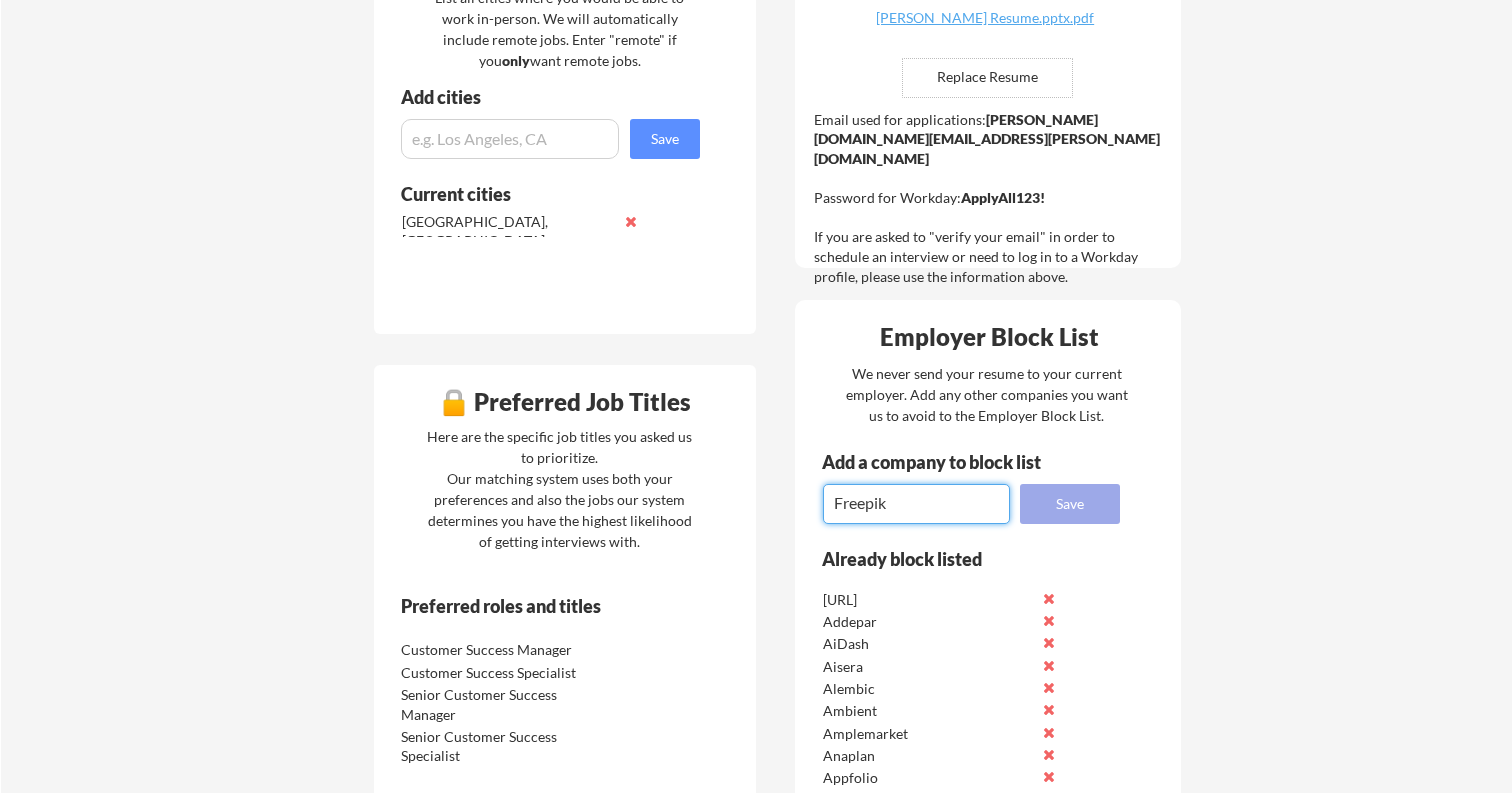 type on "Freepik" 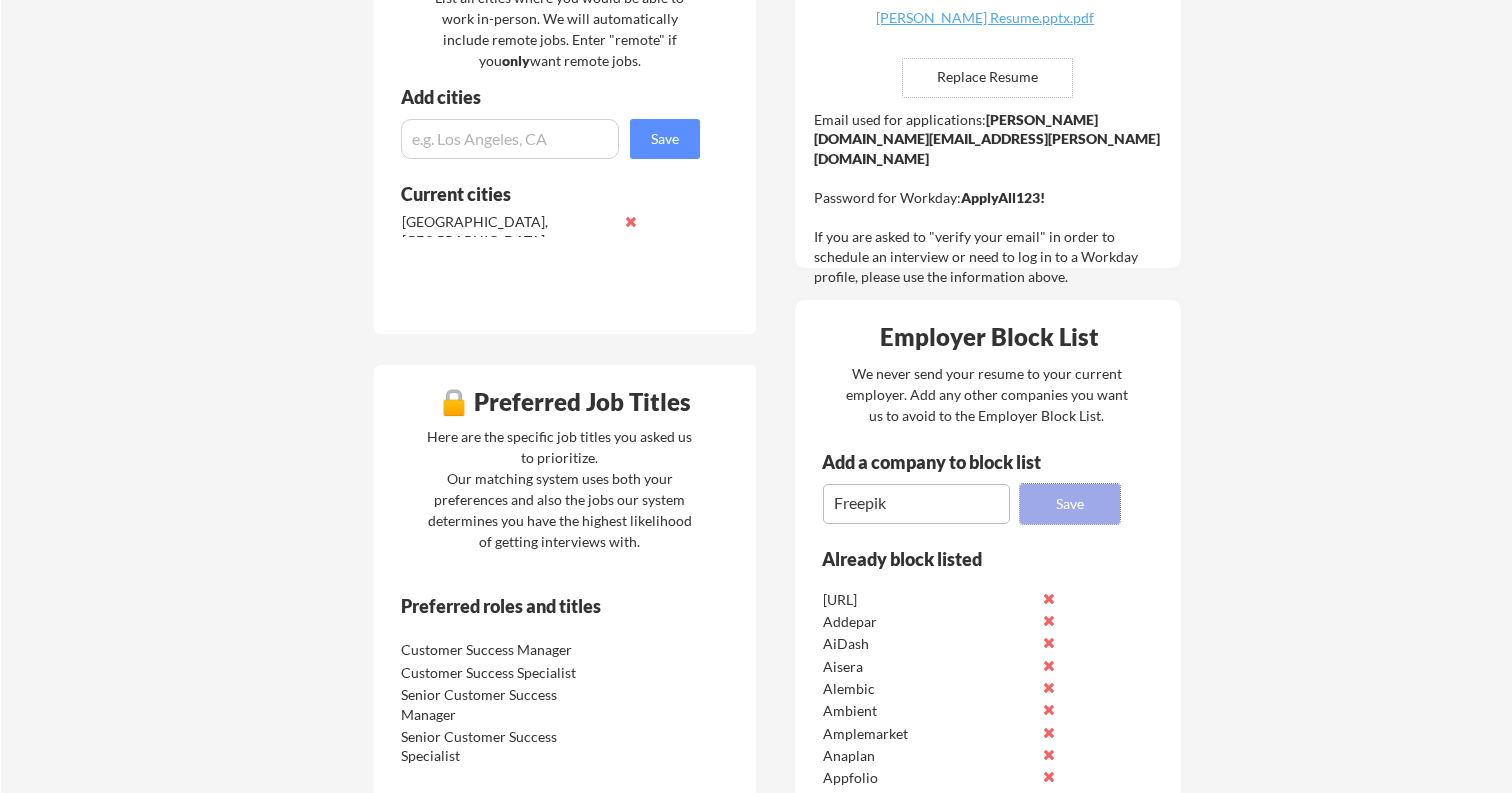 click on "Save" at bounding box center (1070, 504) 